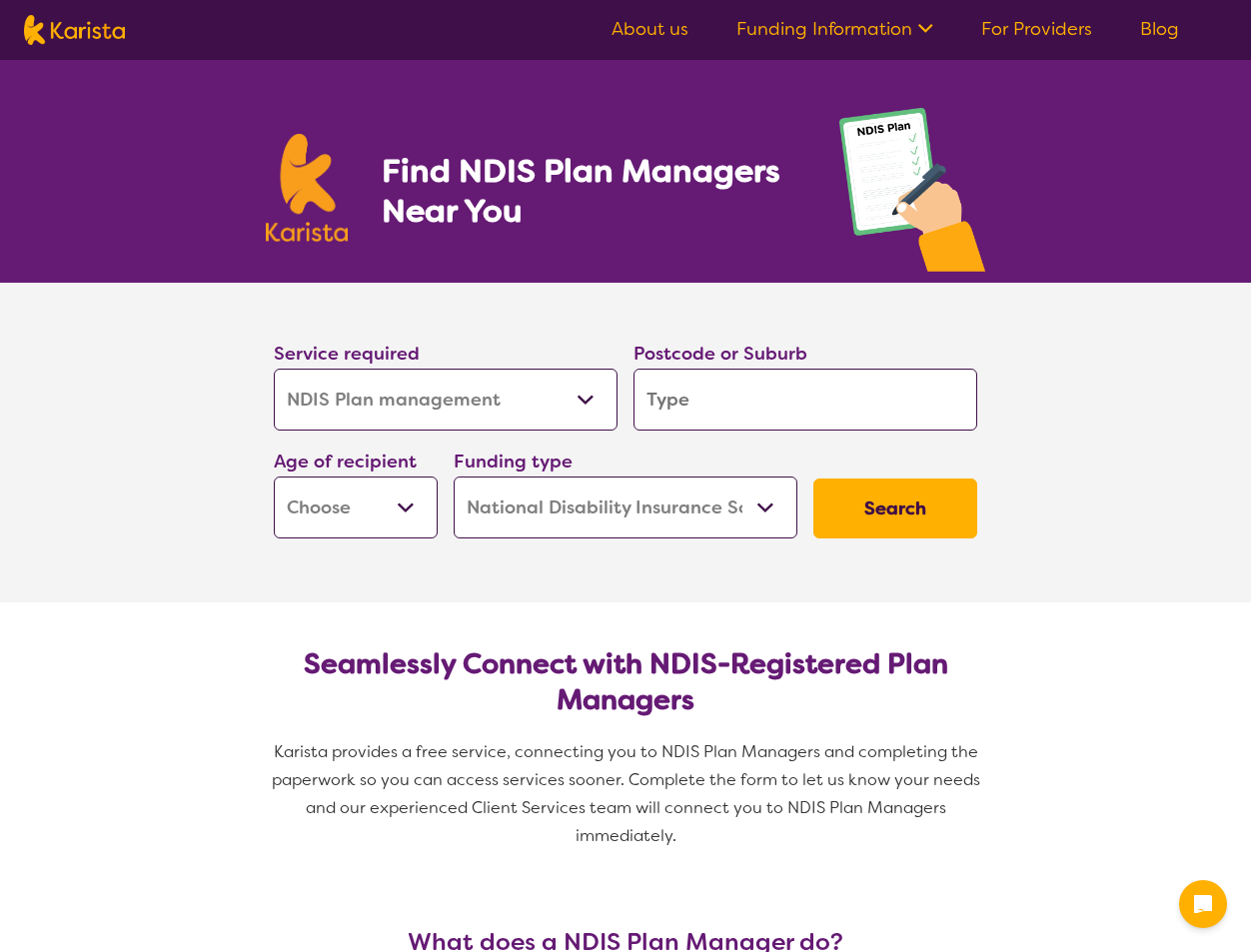 select on "NDIS Plan management" 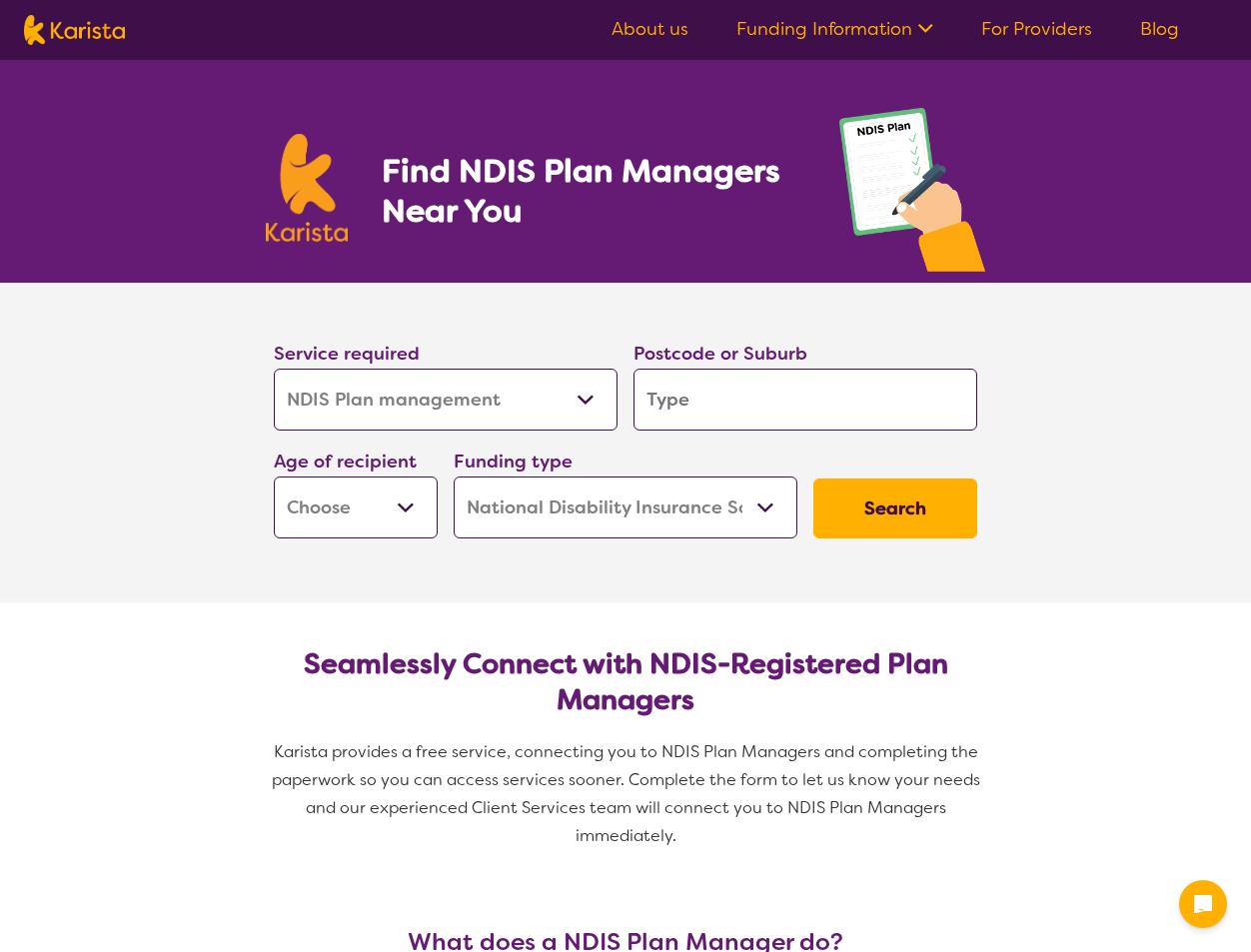 type on "3" 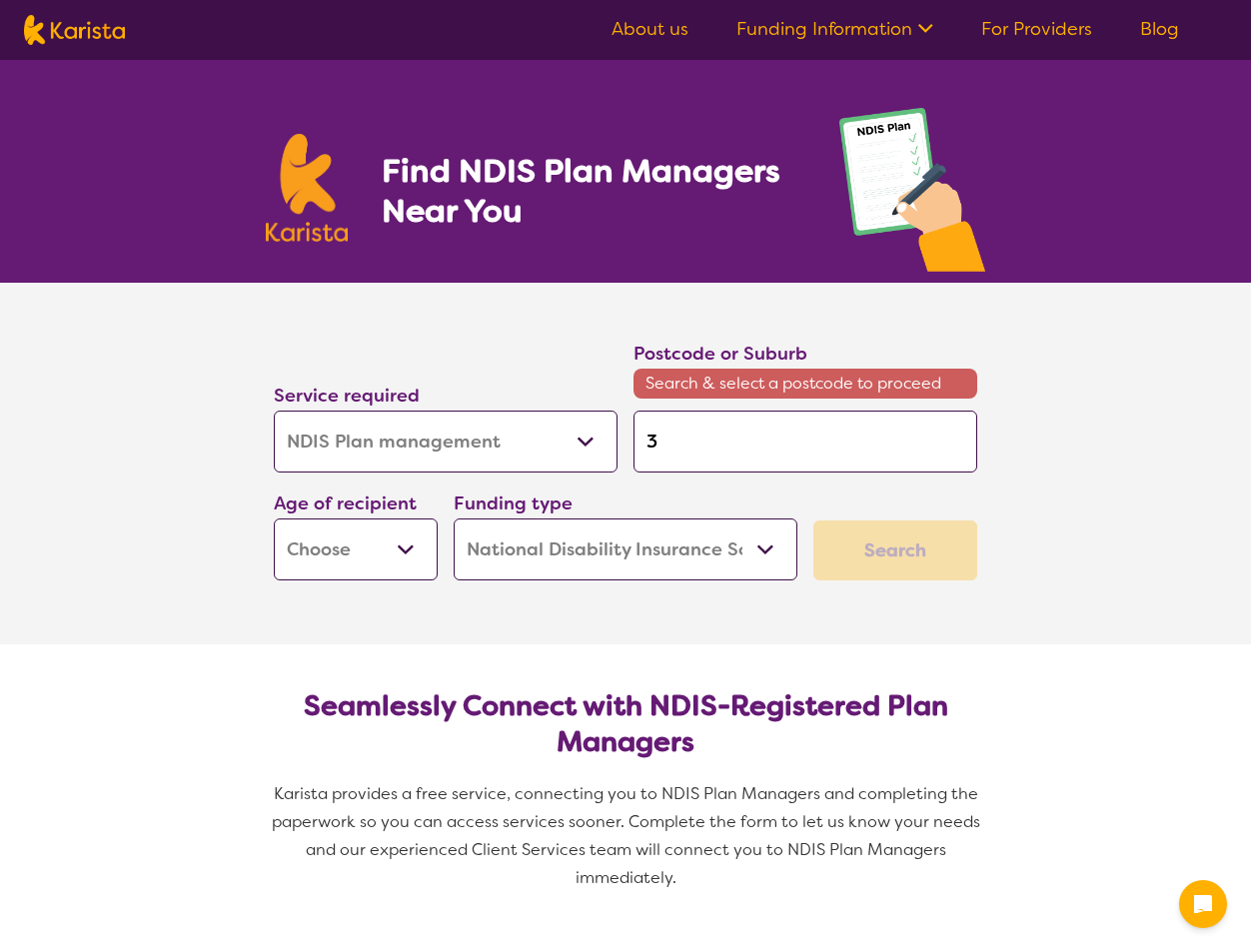 type on "30" 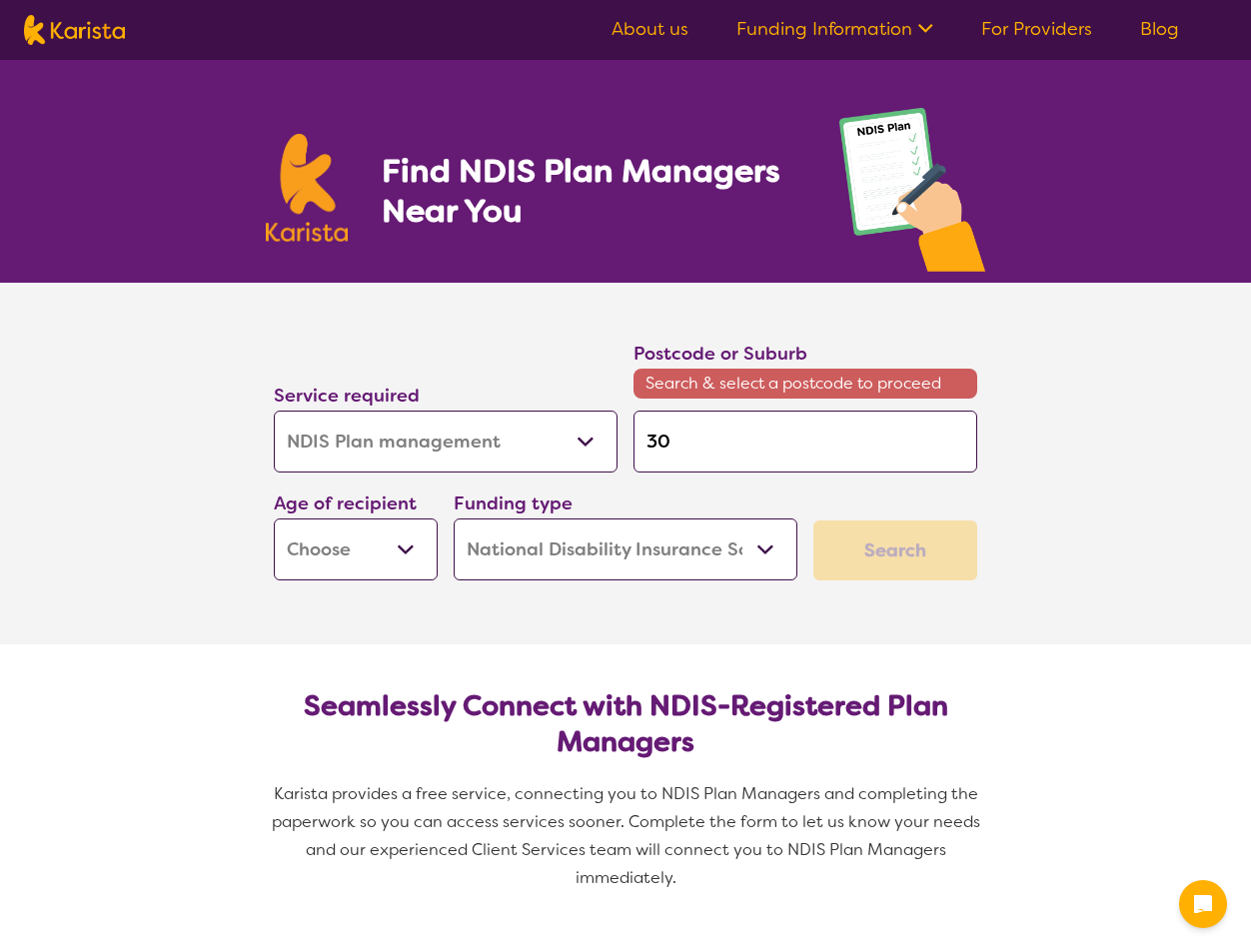 type on "303" 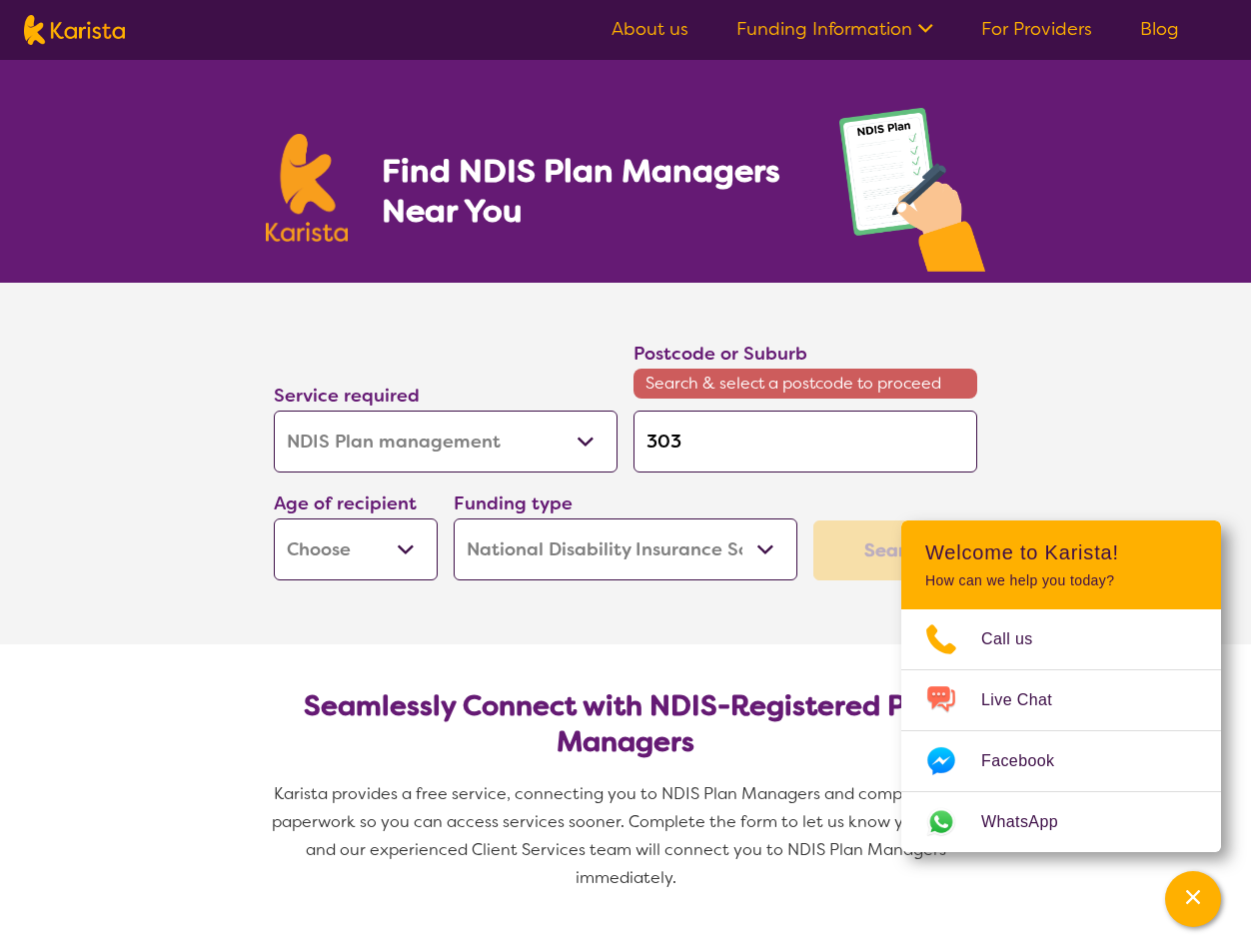 type on "[POSTAL_CODE]" 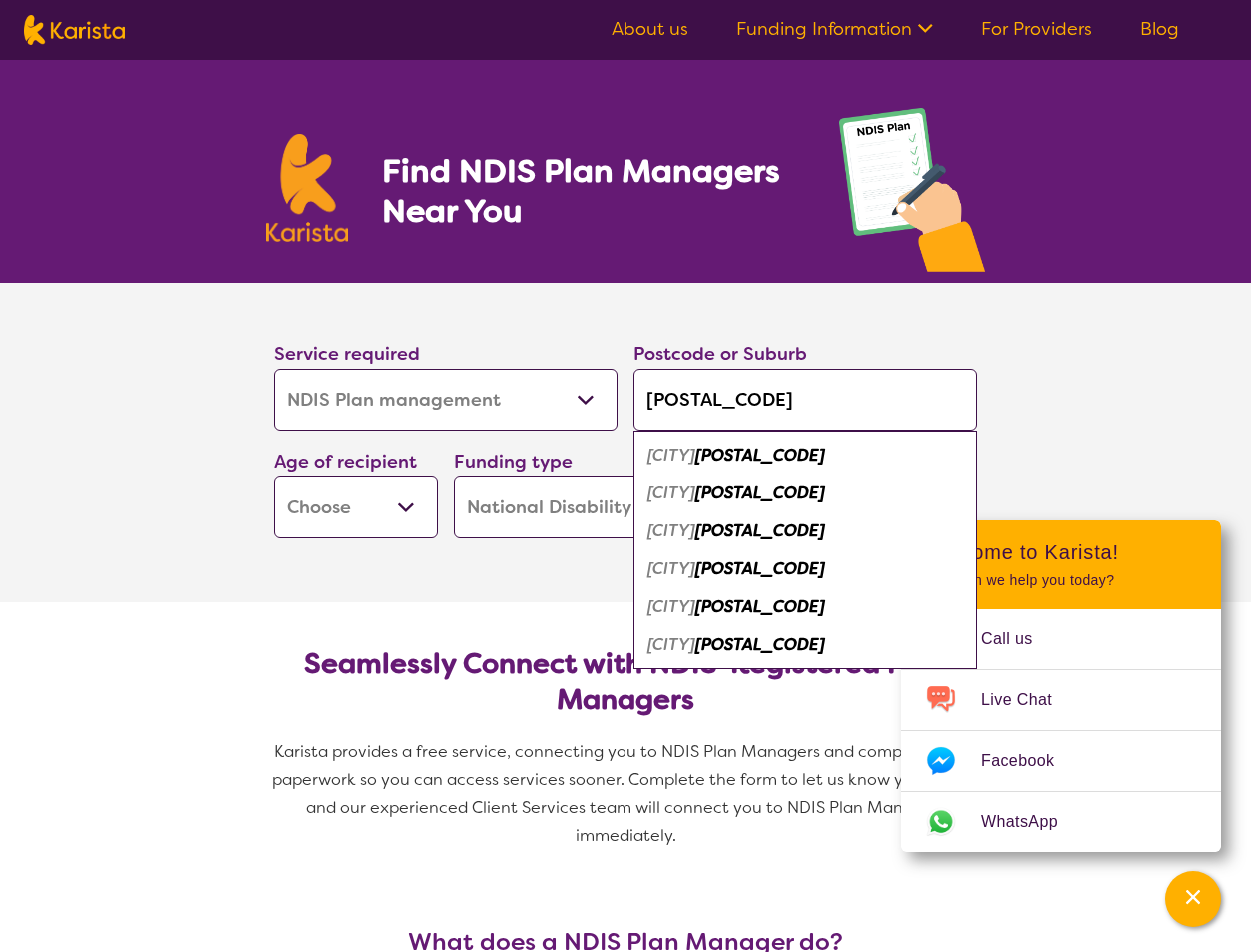 click on "[CITY] [POSTAL_CODE]" at bounding box center [805, 456] 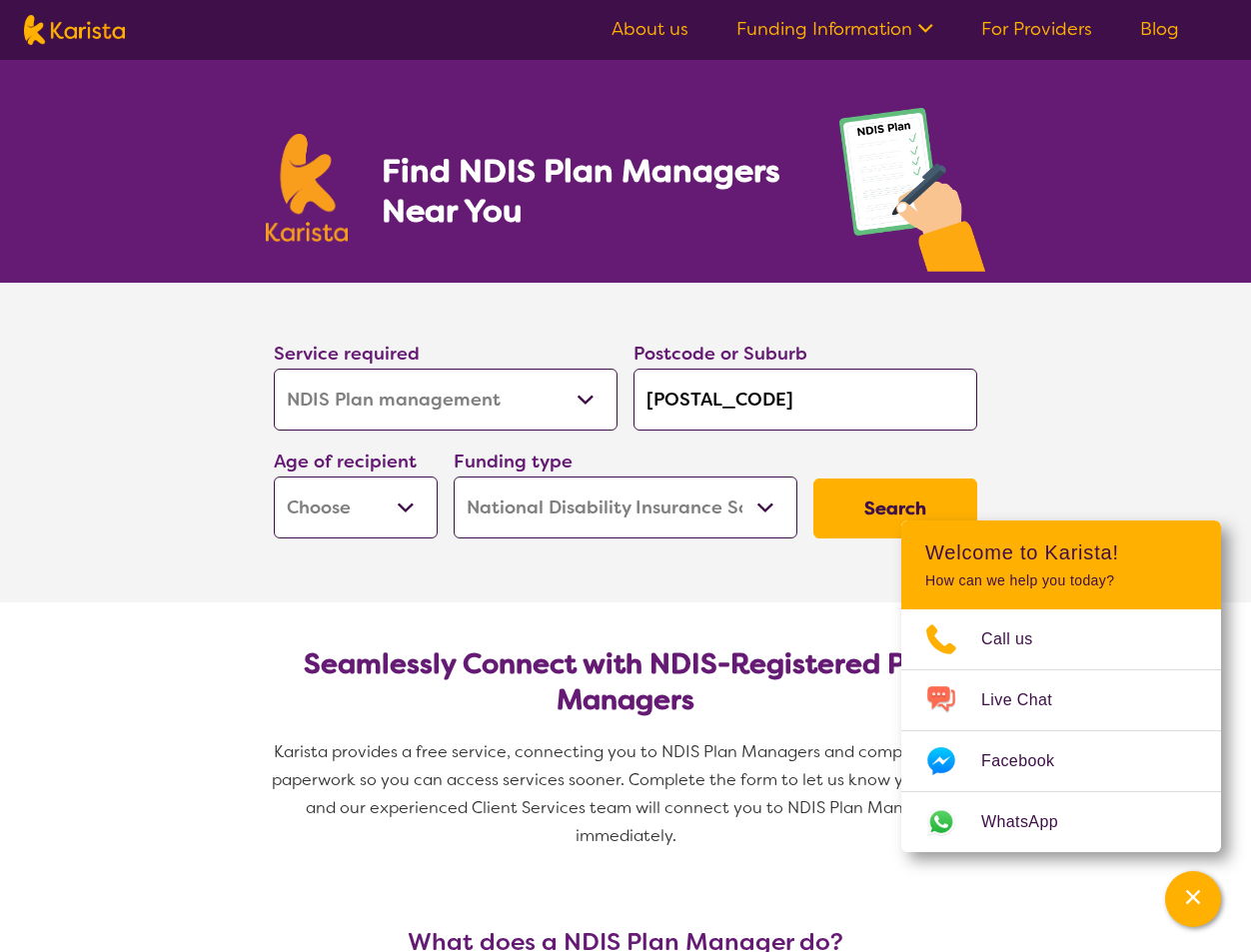 click on "[POSTAL_CODE]" at bounding box center (805, 400) 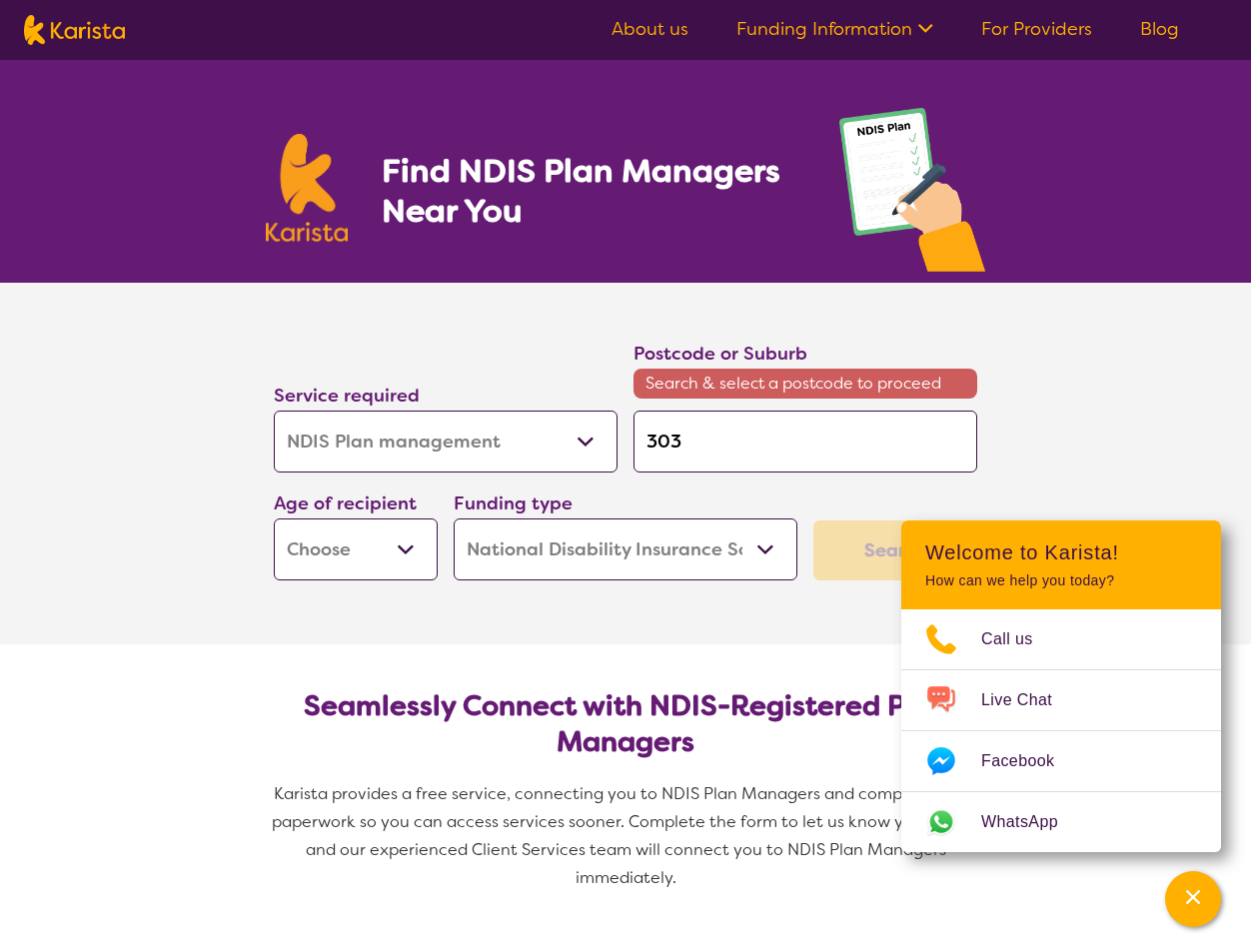 type on "[POSTAL_CODE]" 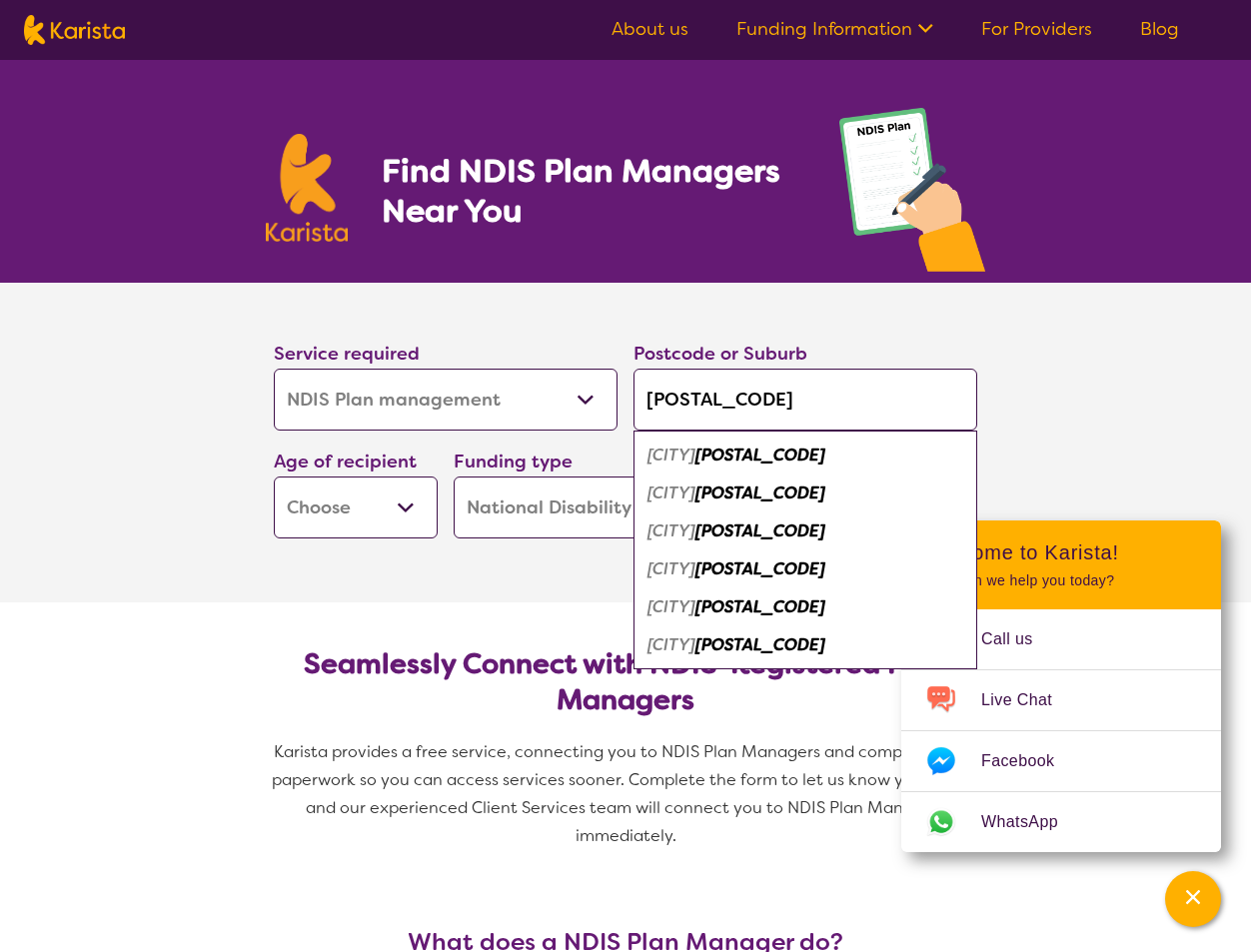 click on "[POSTAL_CODE]" at bounding box center (760, 530) 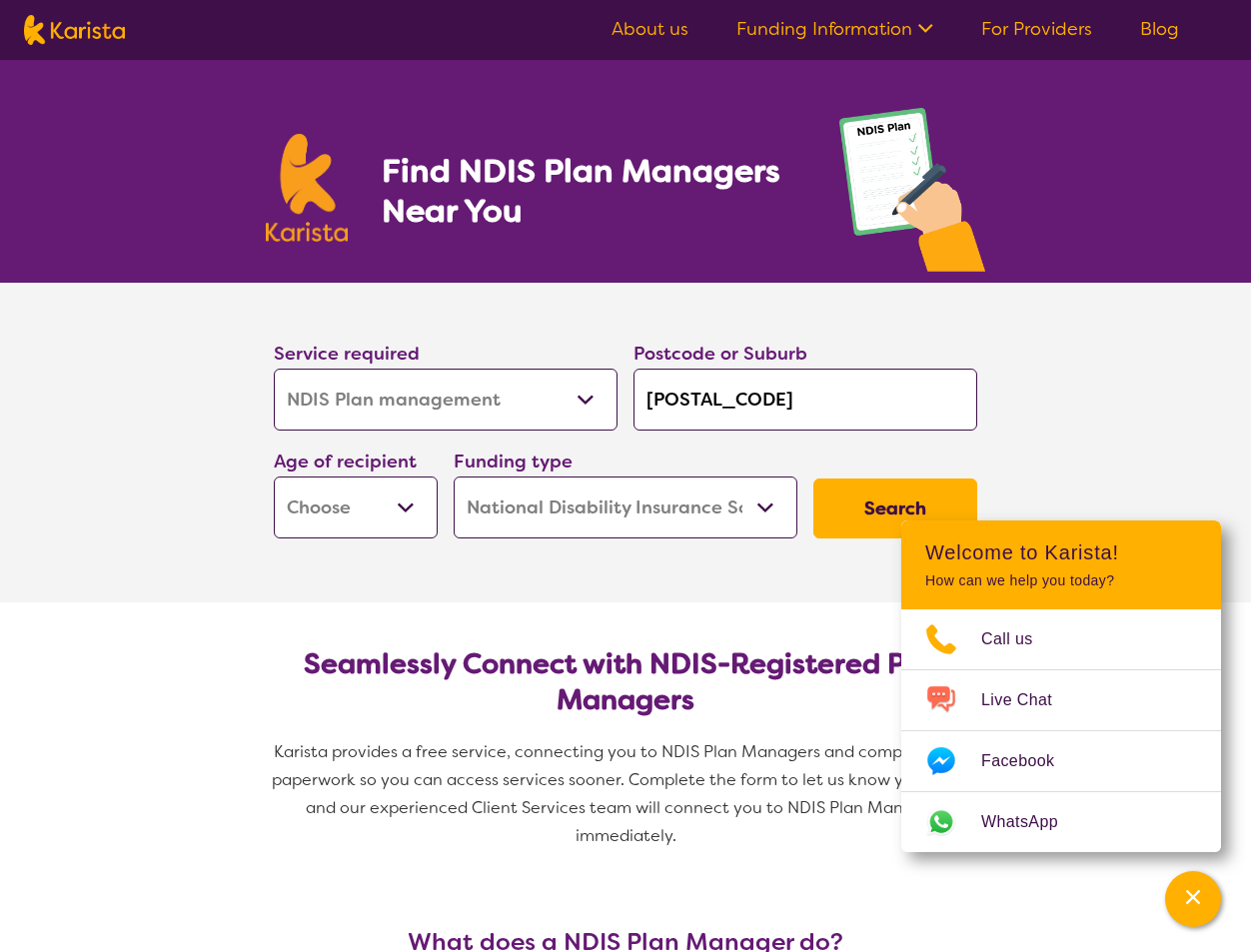 click on "Early Childhood - 0 to 9 Child - 10 to 11 Adolescent - 12 to 17 Adult - 18 to 64 Aged - 65+" at bounding box center [356, 507] 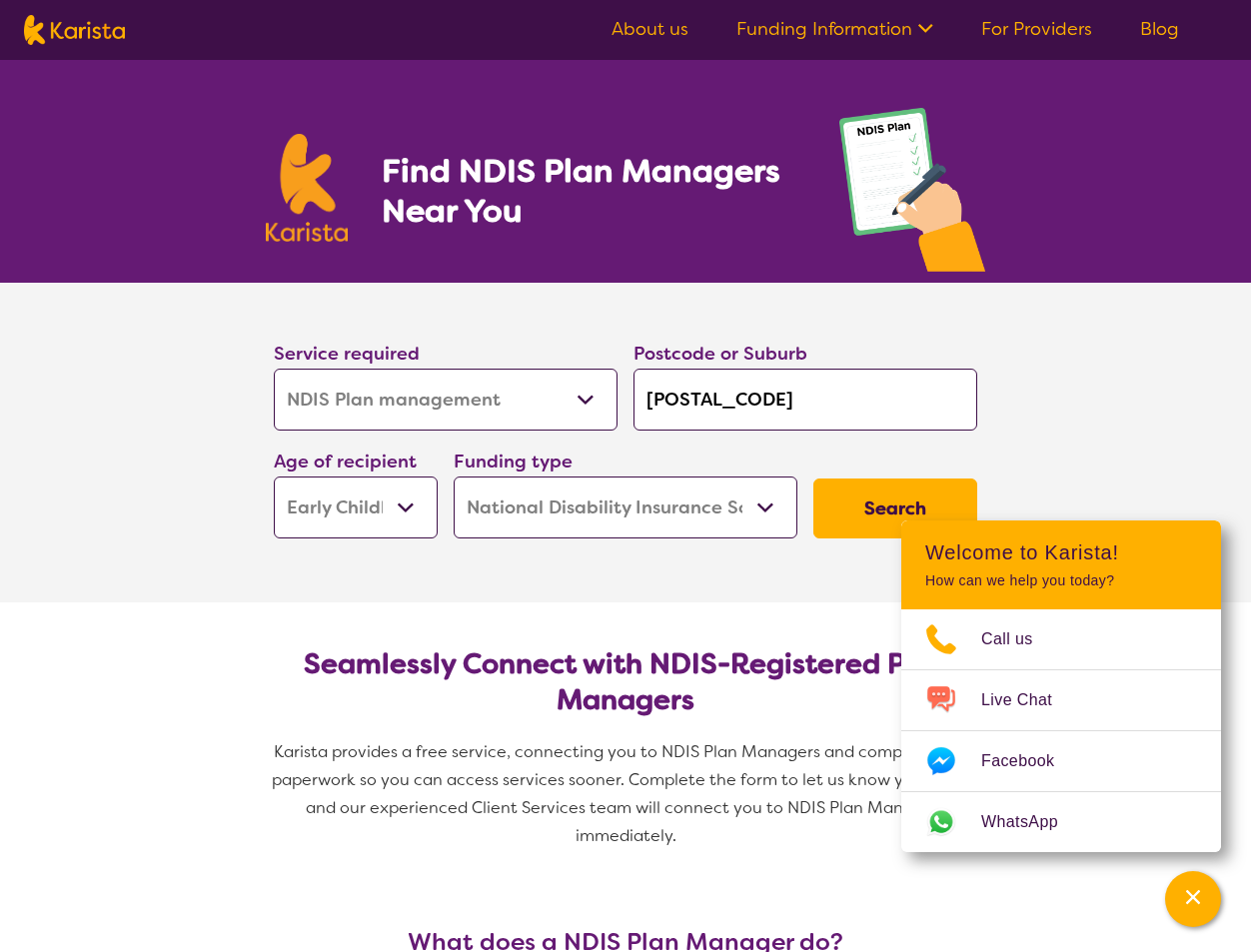click on "Early Childhood - 0 to 9 Child - 10 to 11 Adolescent - 12 to 17 Adult - 18 to 64 Aged - 65+" at bounding box center [356, 507] 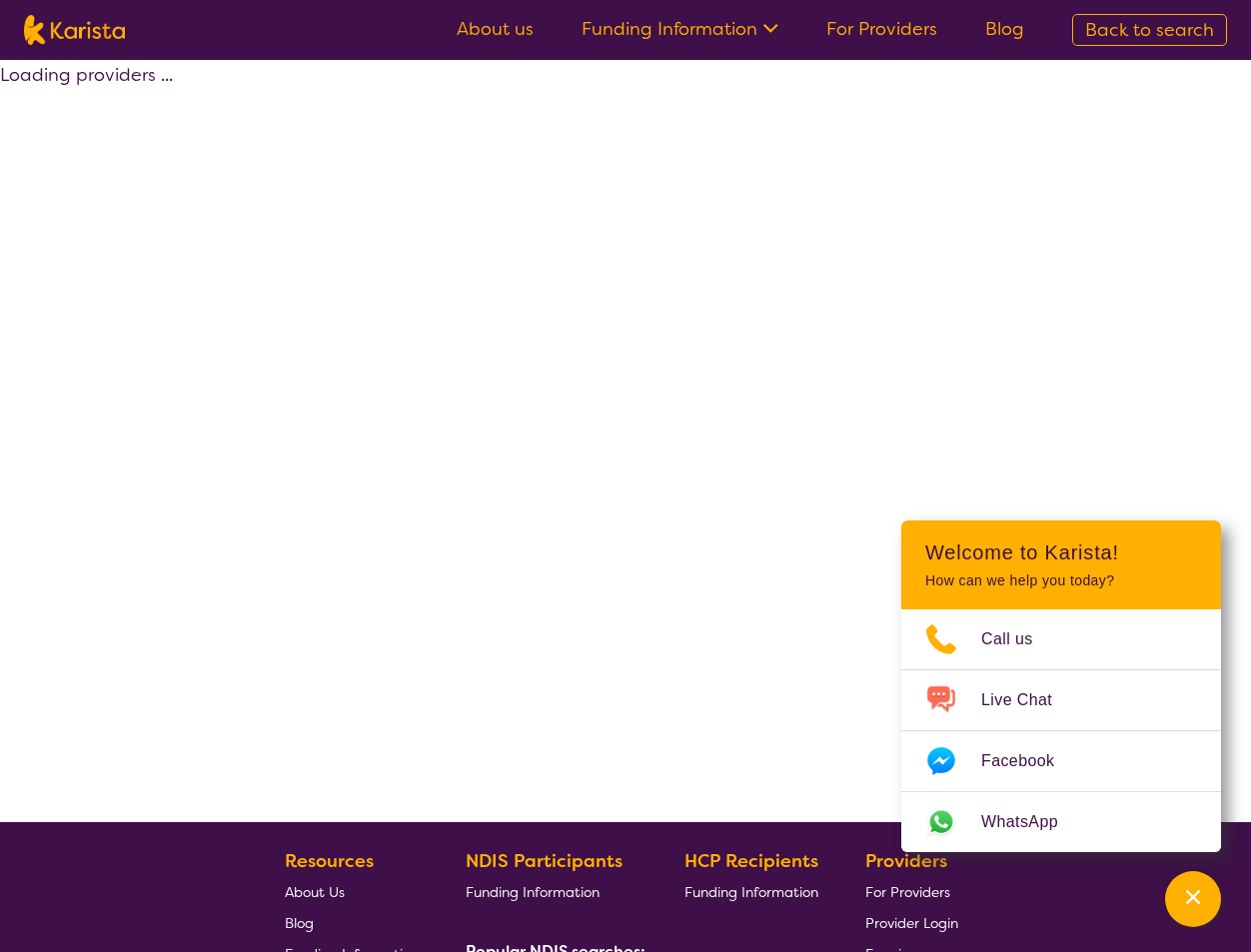select on "by_score" 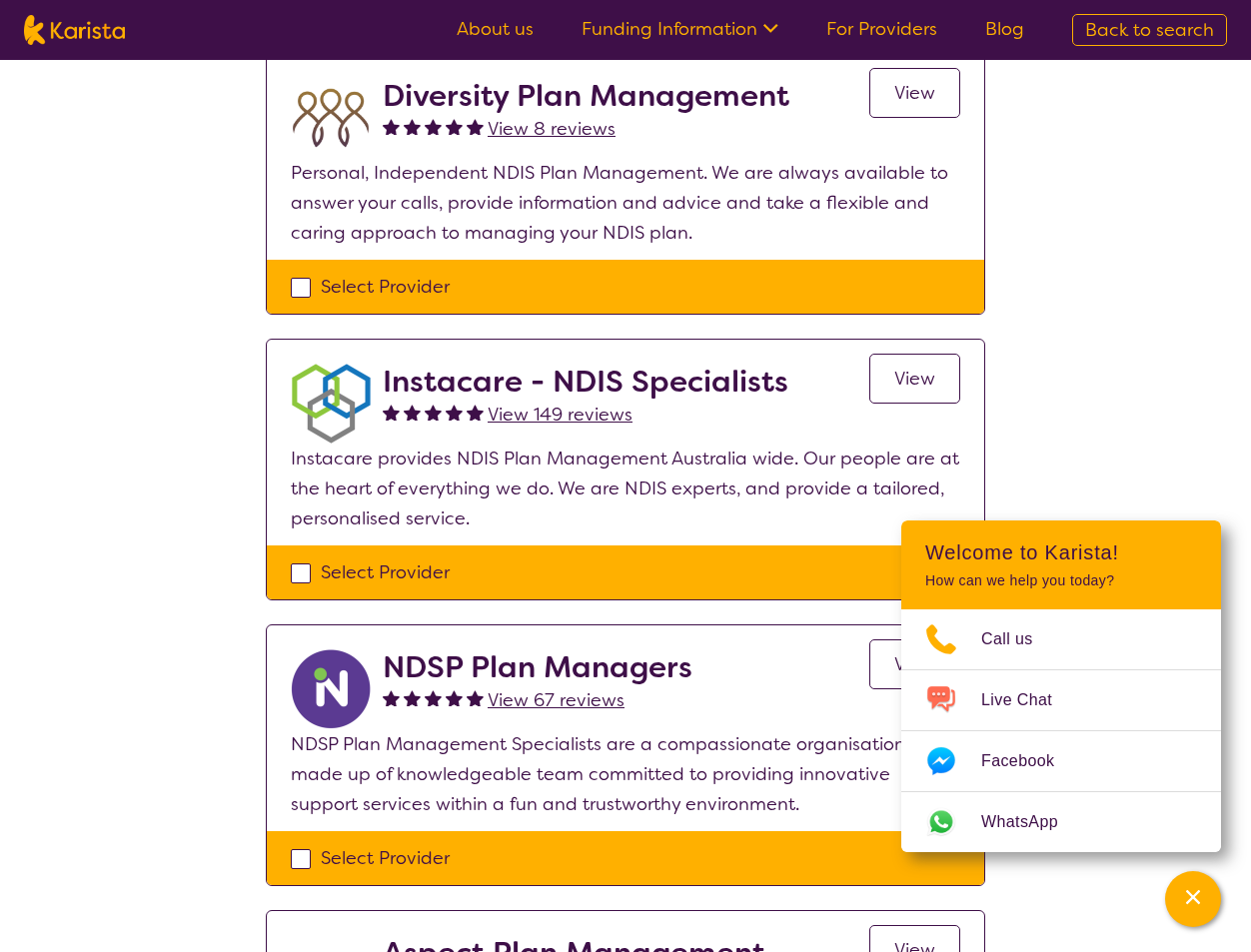 scroll, scrollTop: 231, scrollLeft: 0, axis: vertical 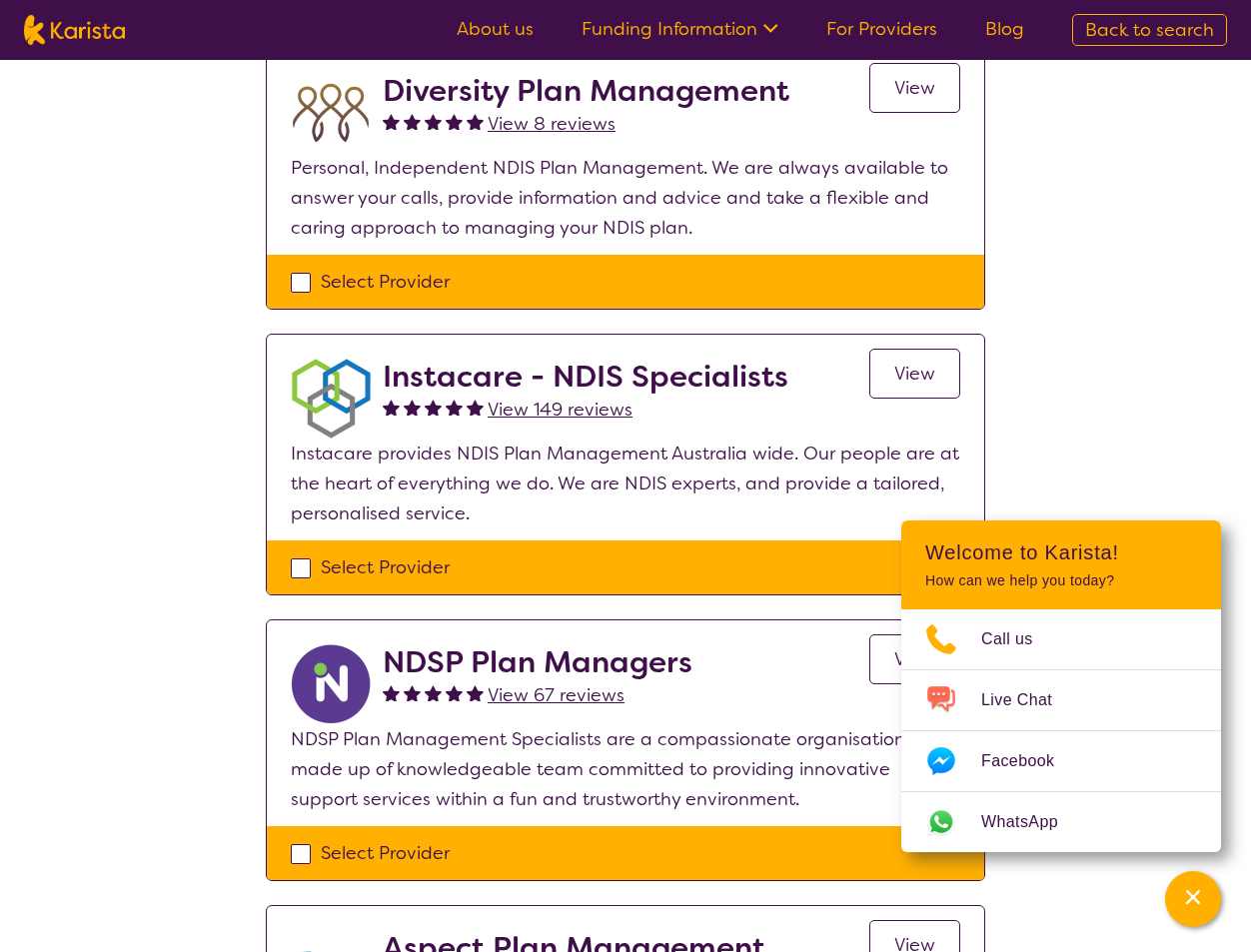 click on "Select Provider" at bounding box center [626, 567] 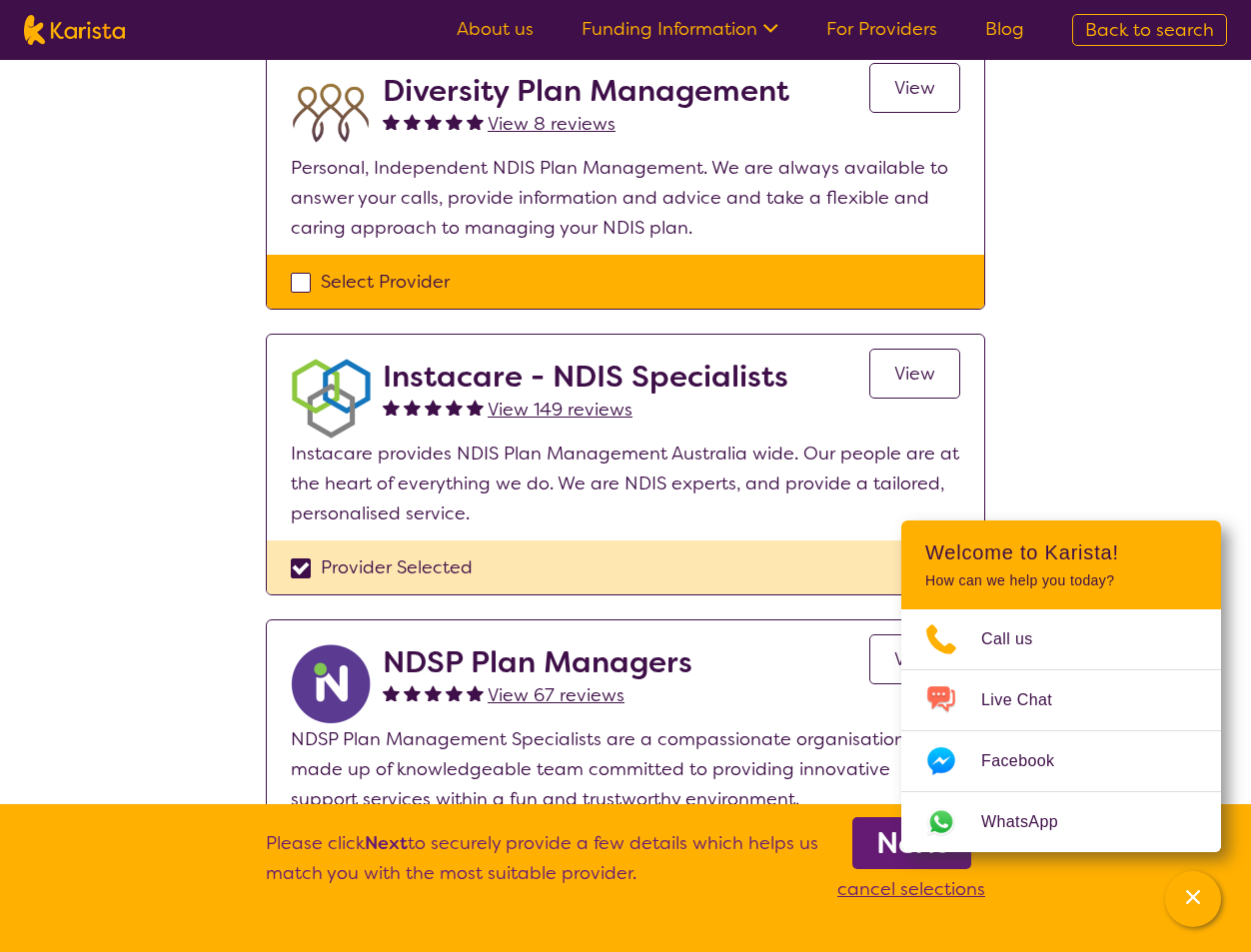 click on "Provider Selected" at bounding box center (626, 567) 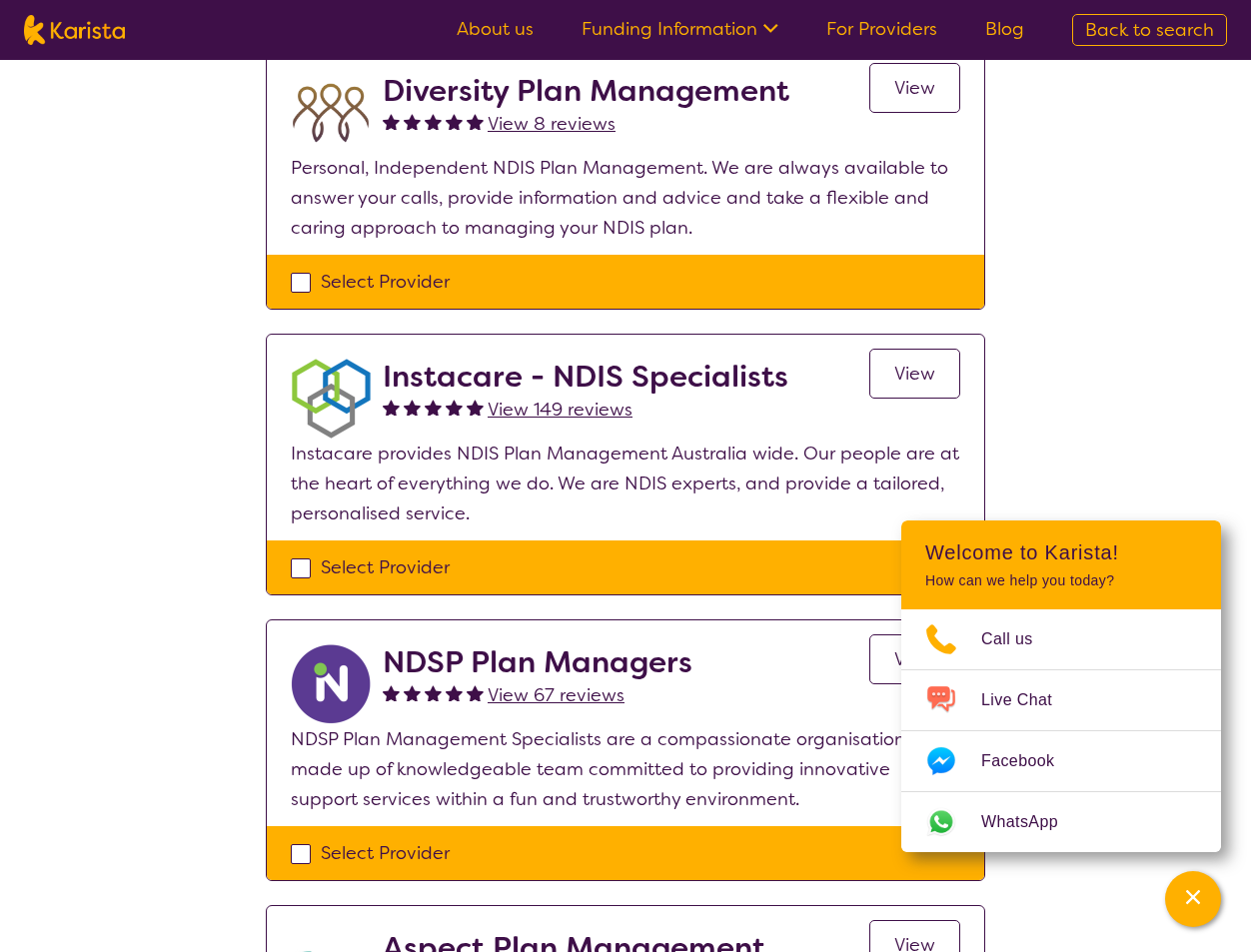 click on "Instacare - NDIS Specialists" at bounding box center [586, 377] 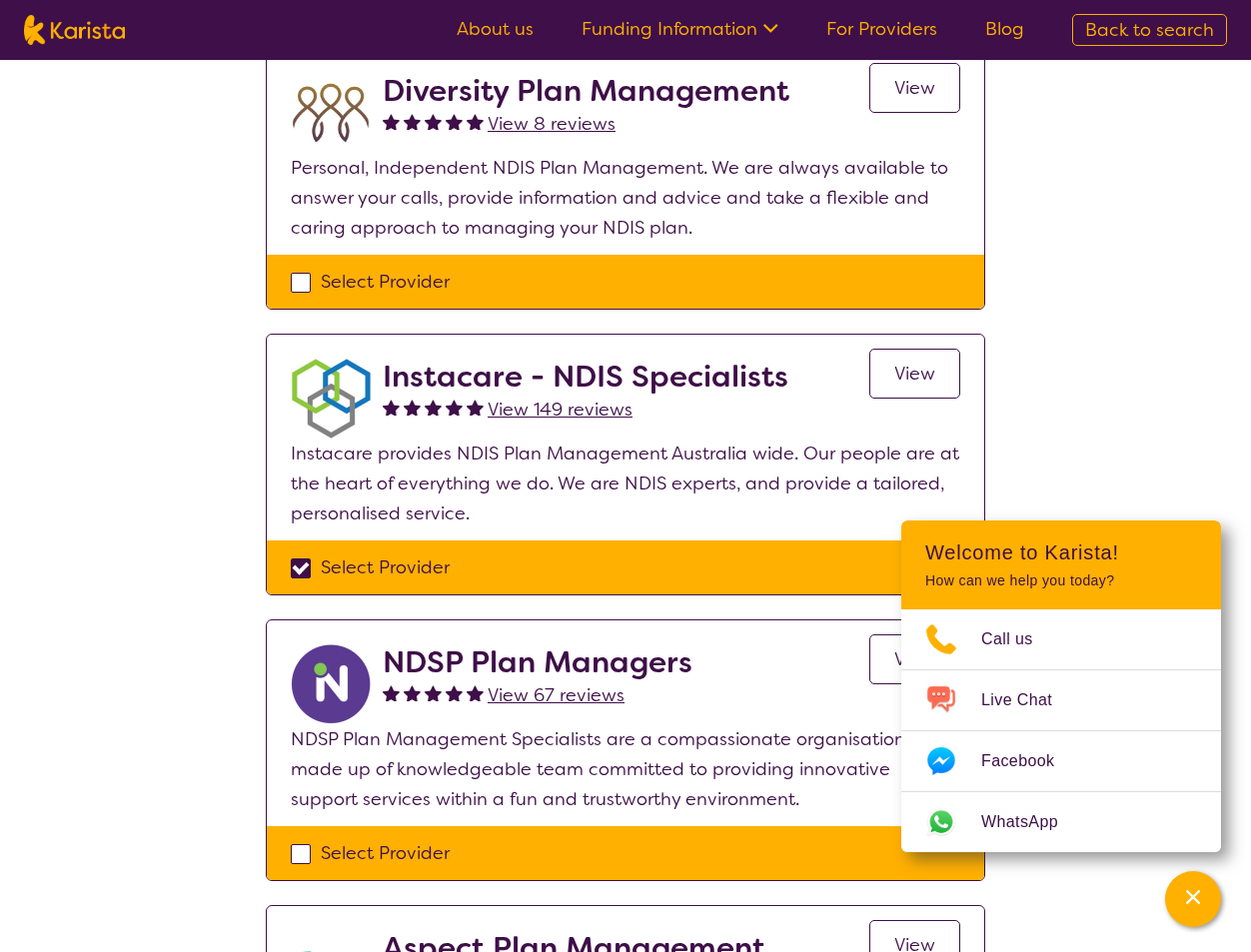 checkbox on "true" 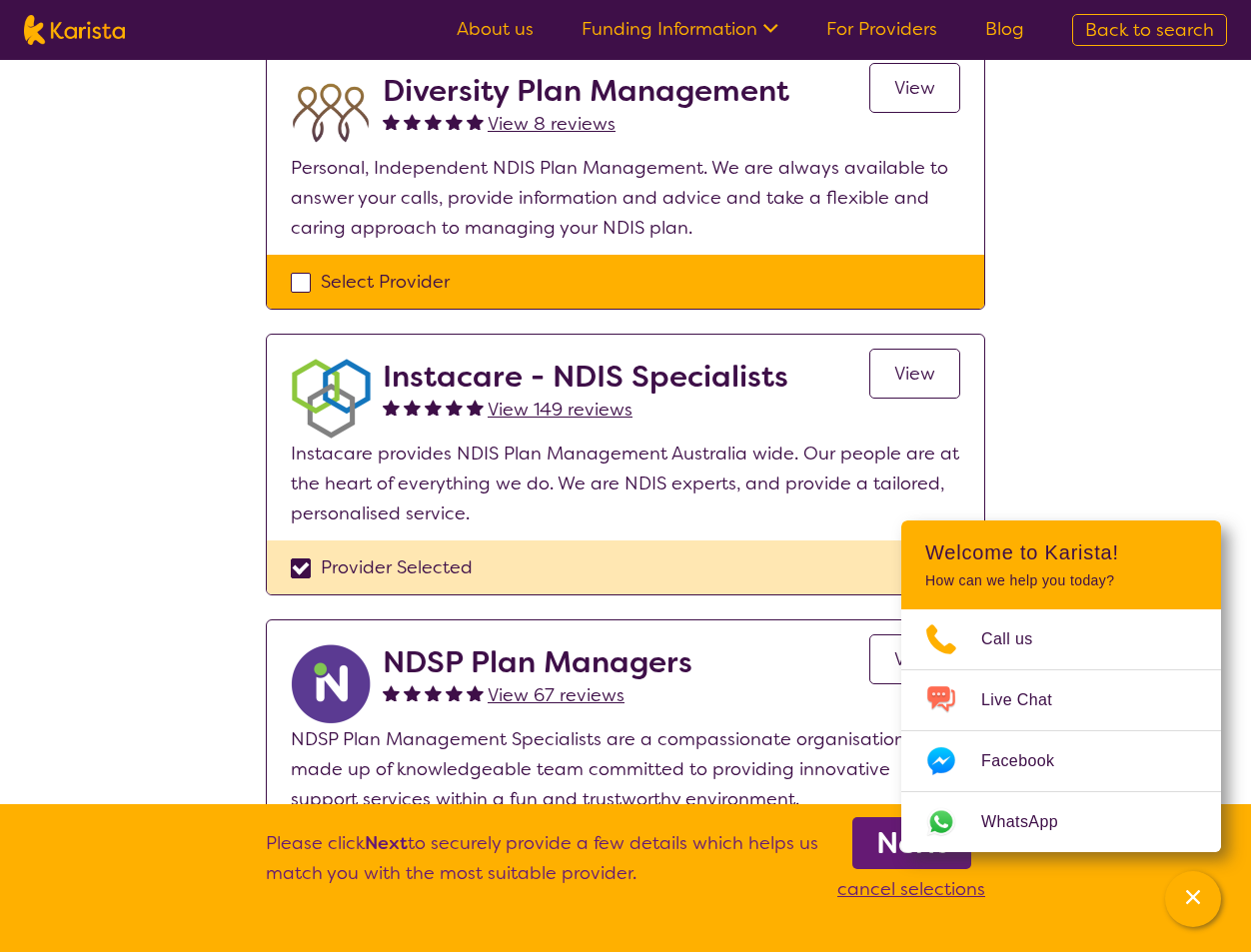 click on "View" at bounding box center [914, 374] 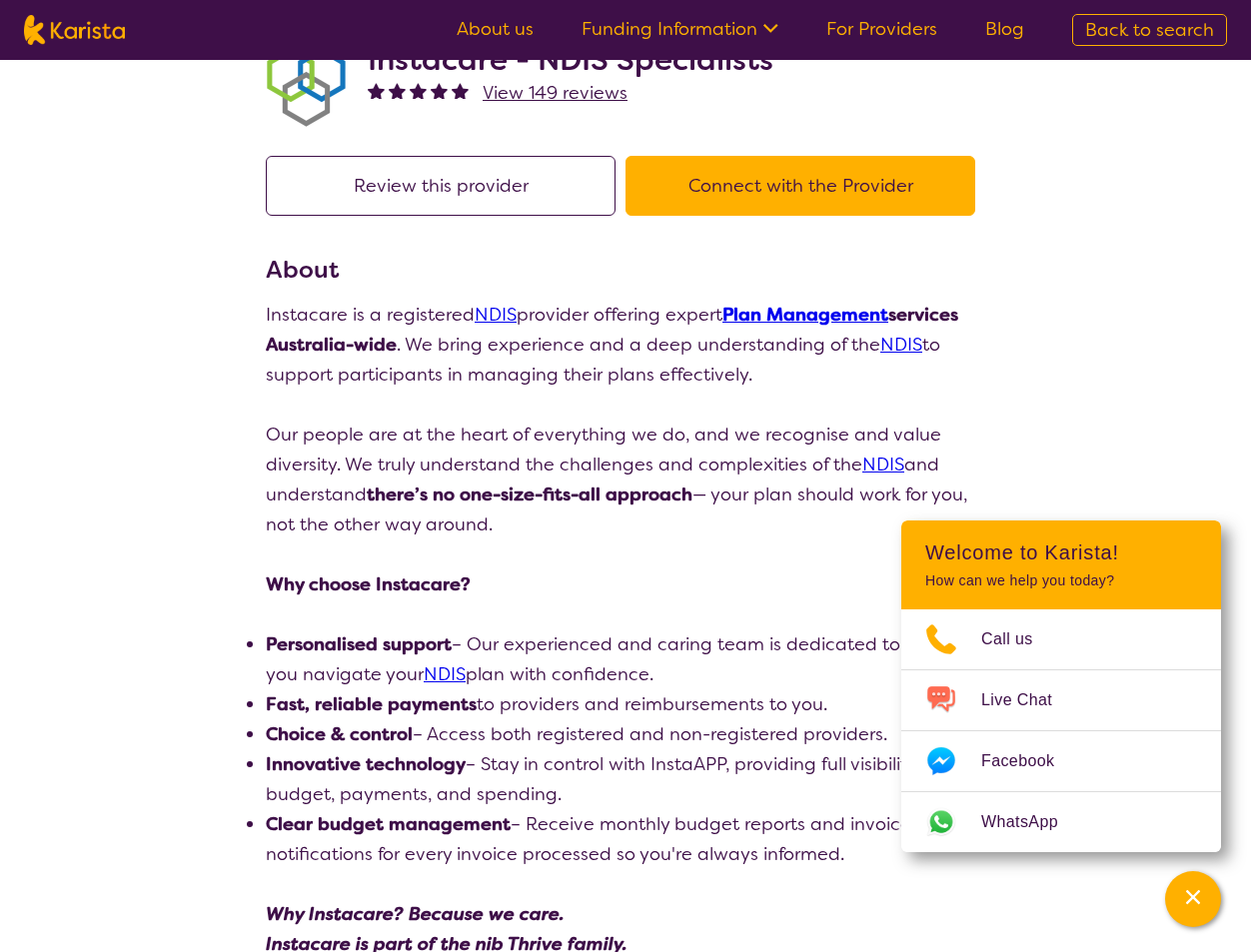 scroll, scrollTop: 0, scrollLeft: 0, axis: both 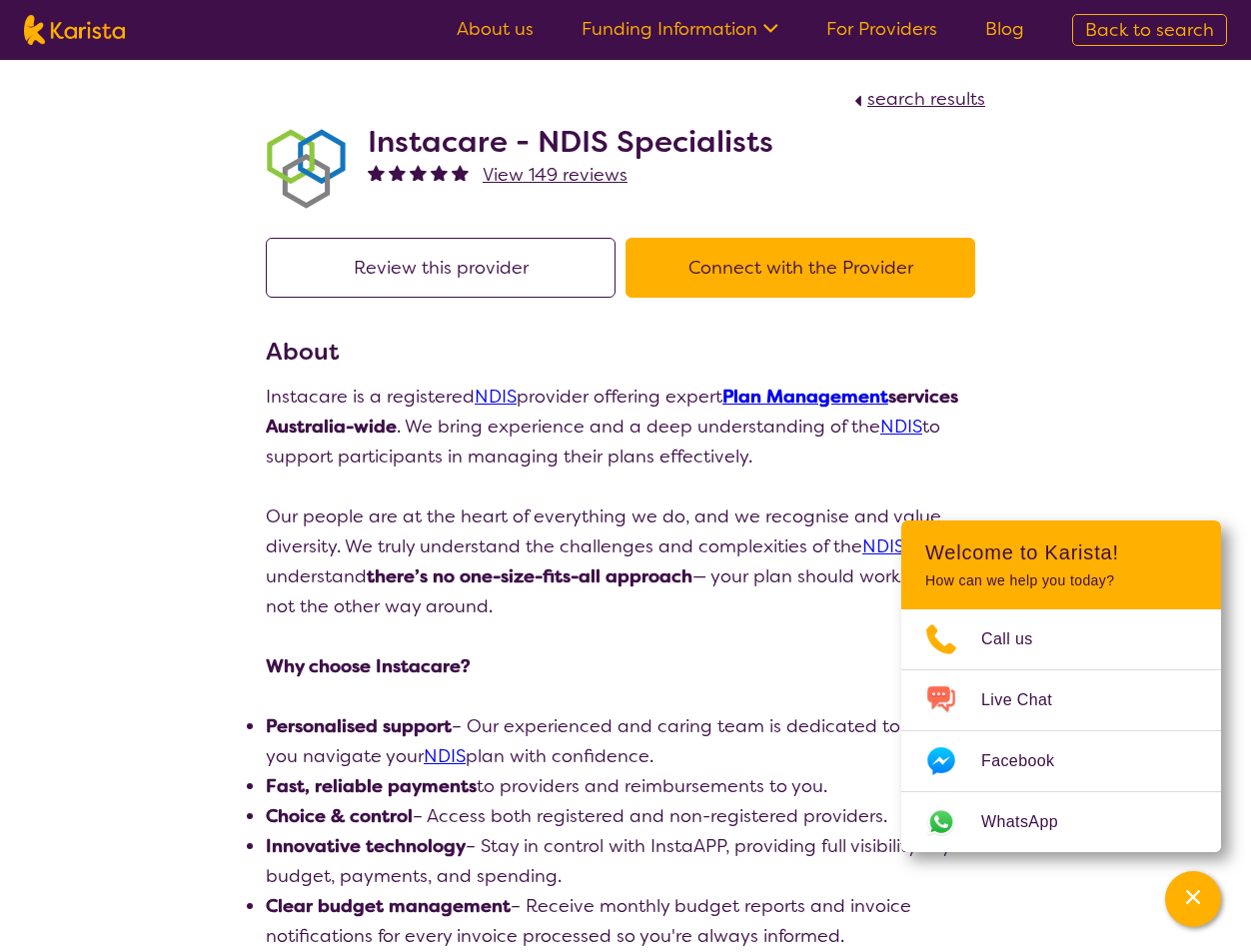 click on "Back to search" at bounding box center [1149, 30] 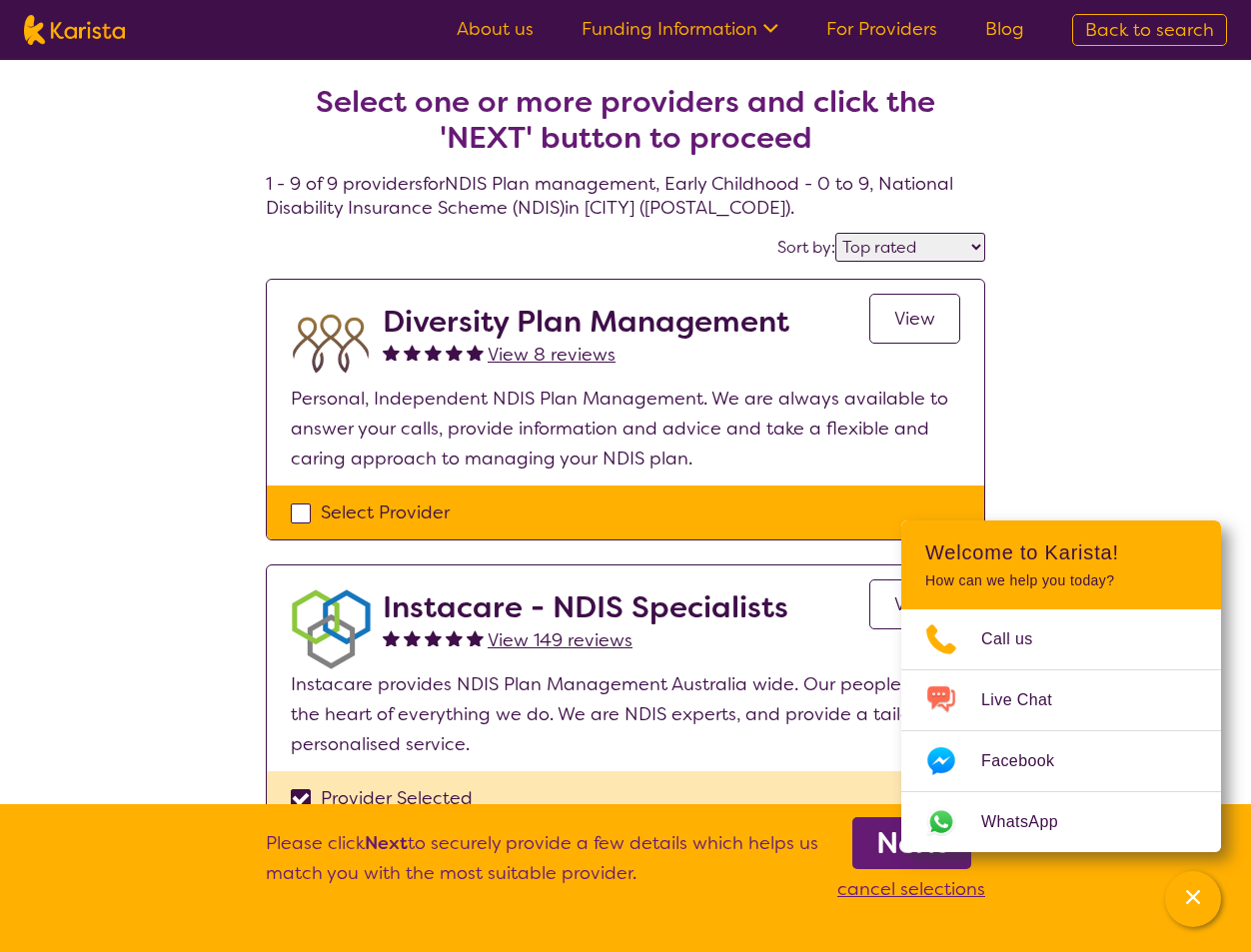 scroll, scrollTop: 231, scrollLeft: 0, axis: vertical 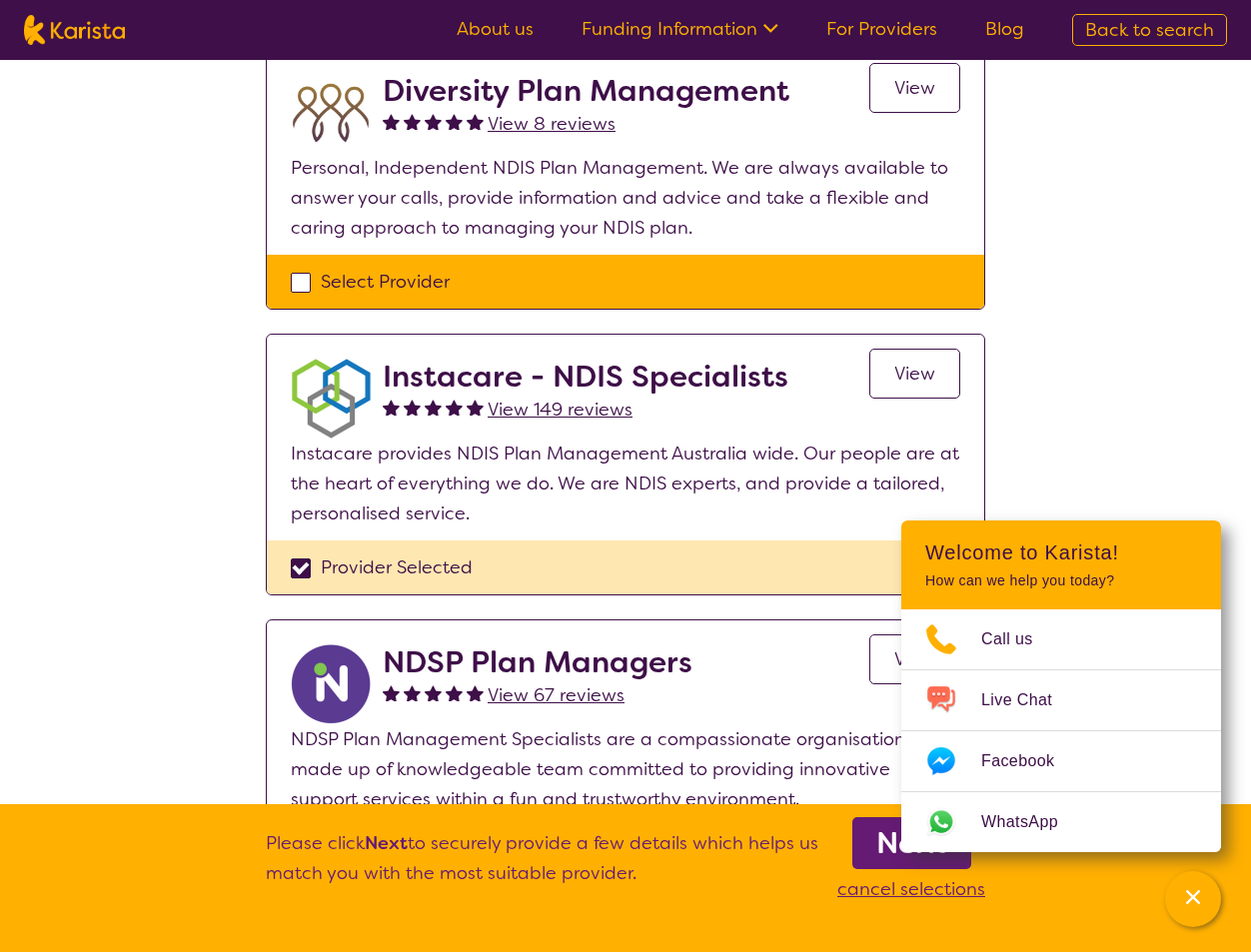 click on "Provider Selected" at bounding box center (626, 567) 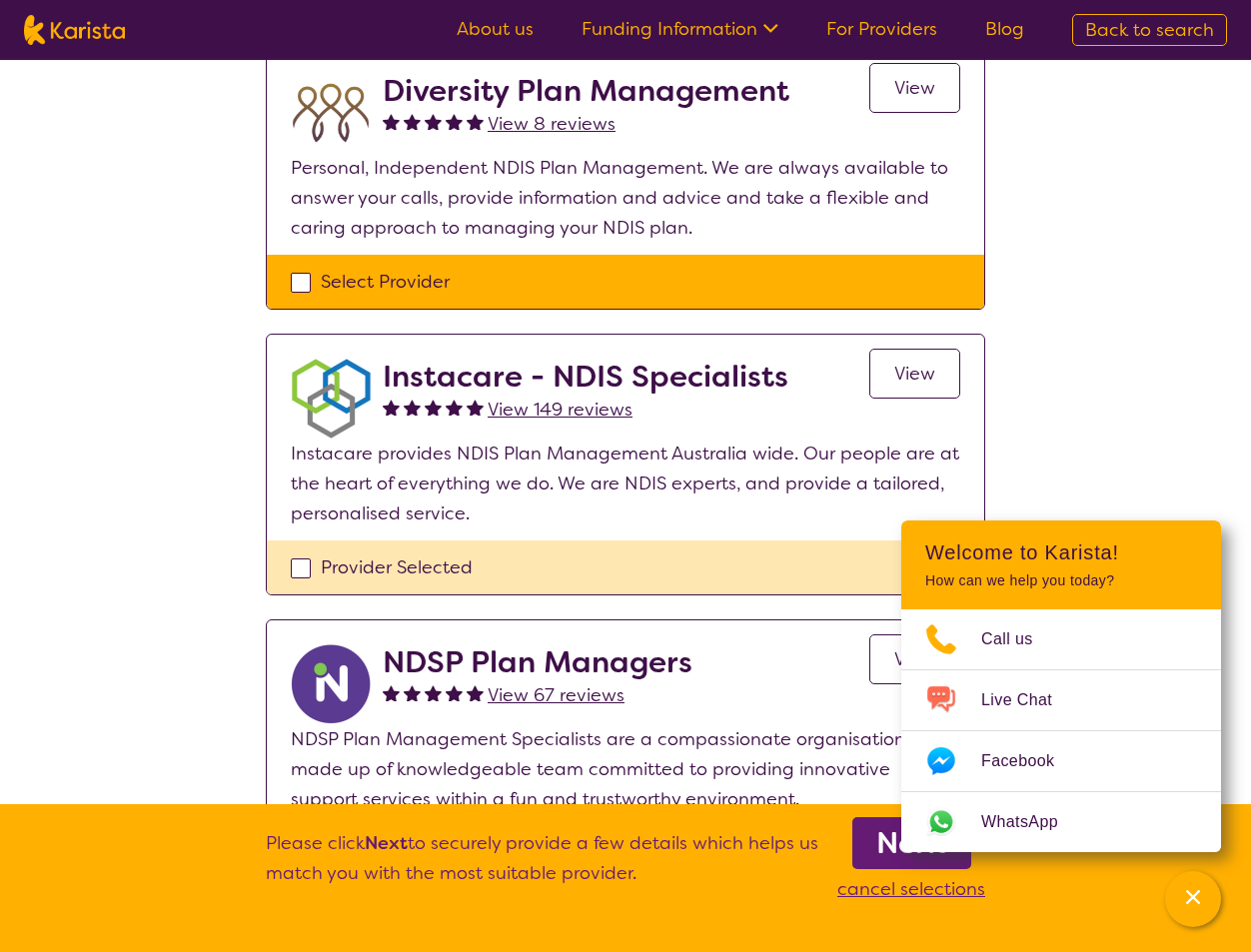 checkbox on "false" 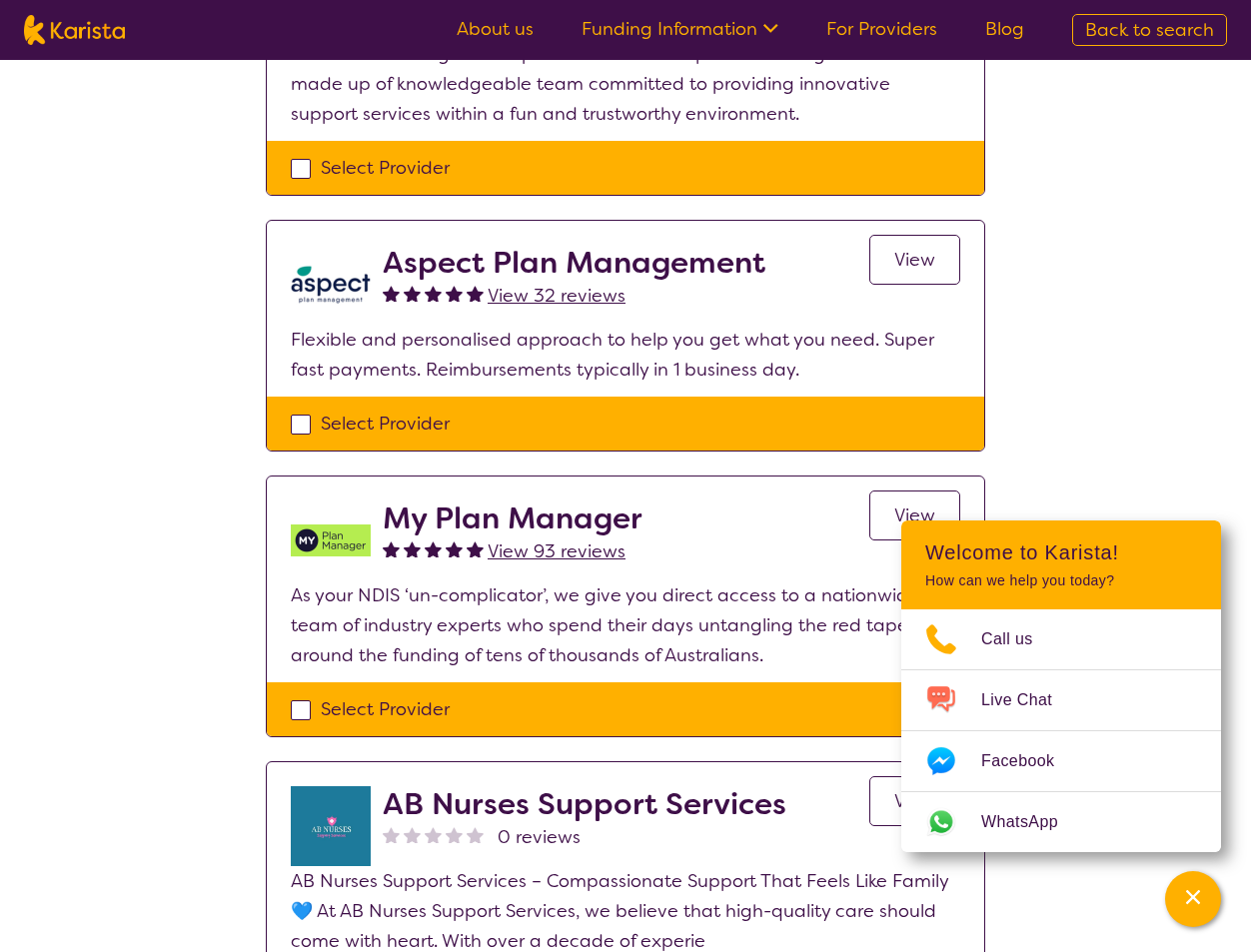 scroll, scrollTop: 919, scrollLeft: 0, axis: vertical 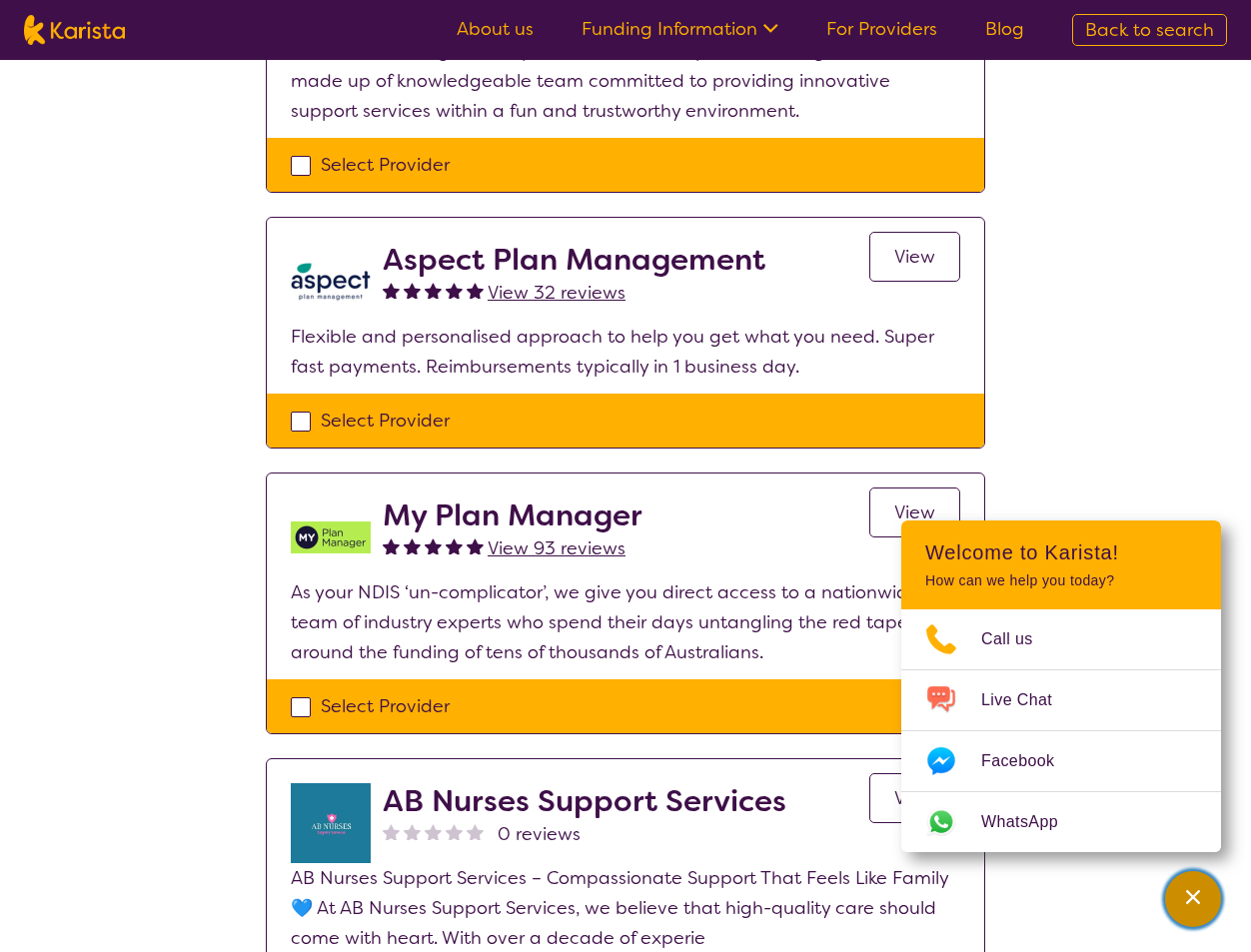 click at bounding box center [1193, 899] 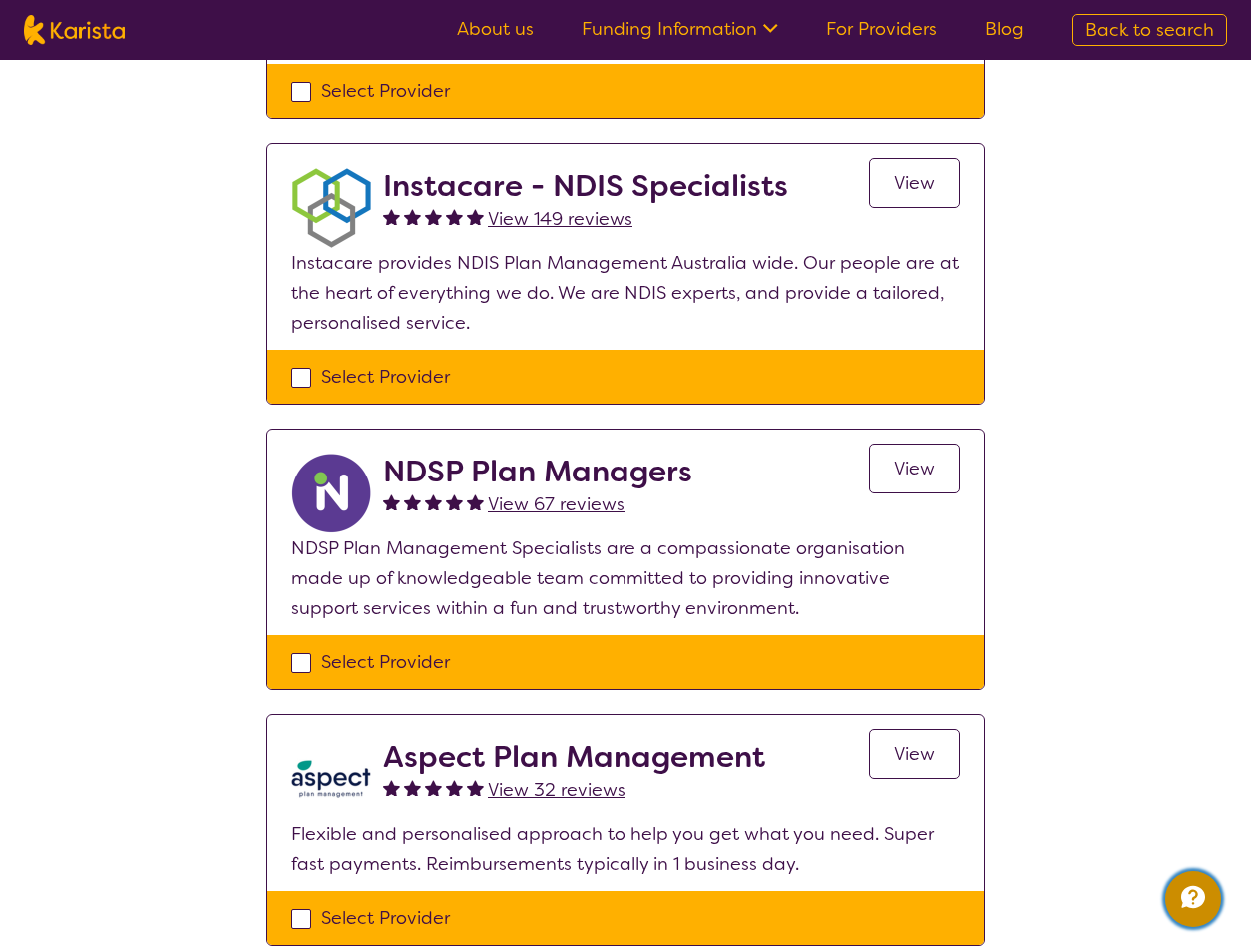 scroll, scrollTop: 425, scrollLeft: 0, axis: vertical 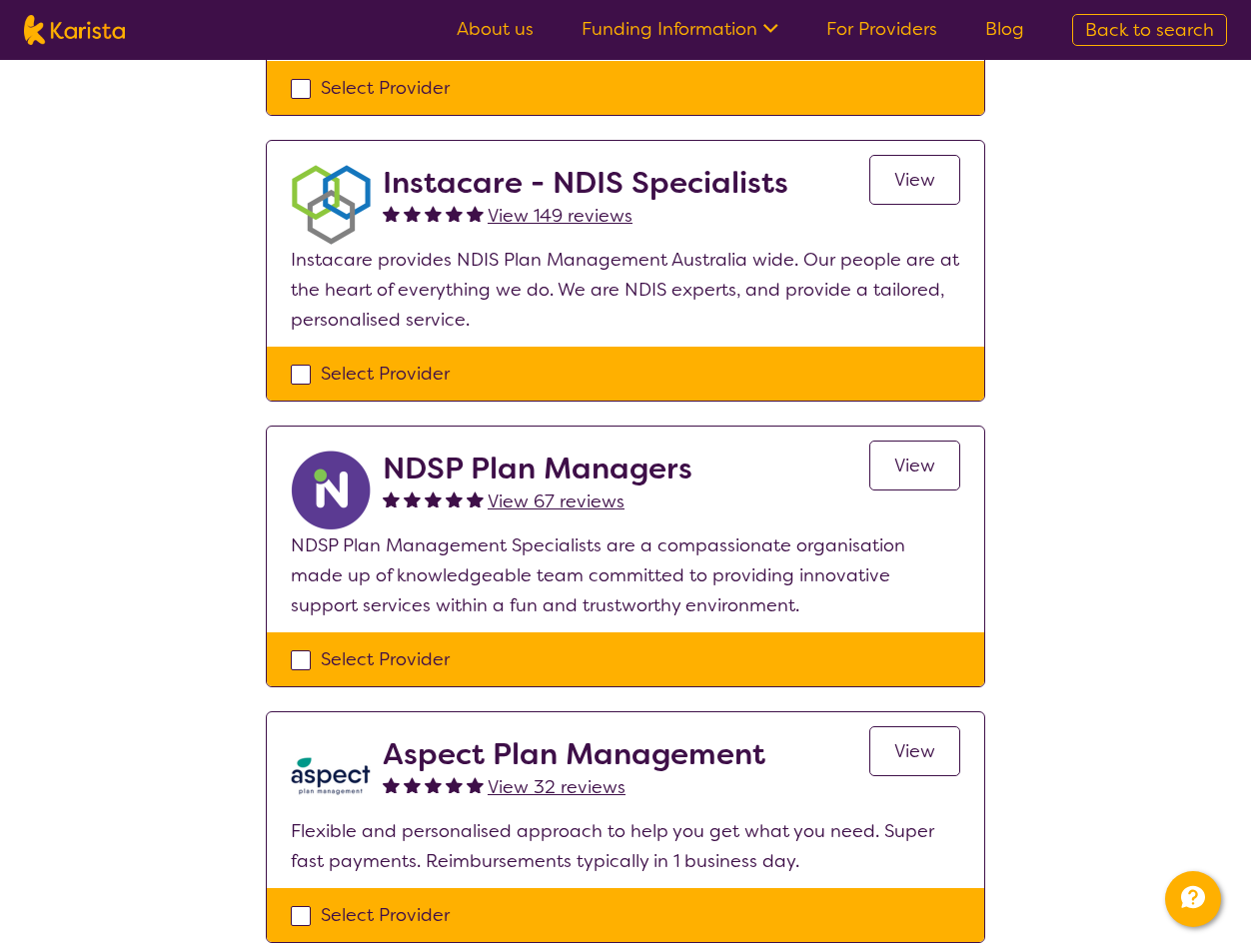 click on "Select Provider" at bounding box center (626, 659) 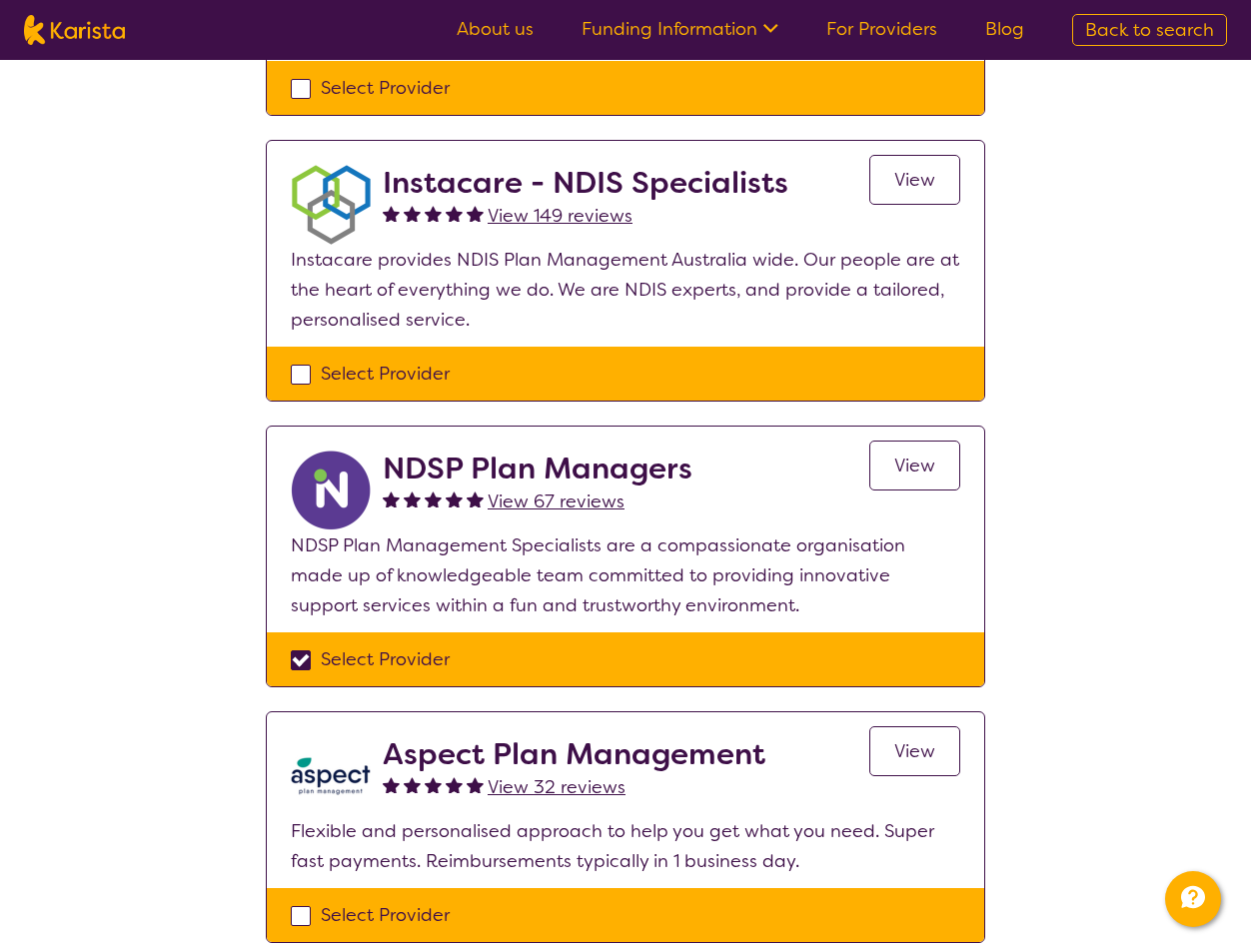 checkbox on "true" 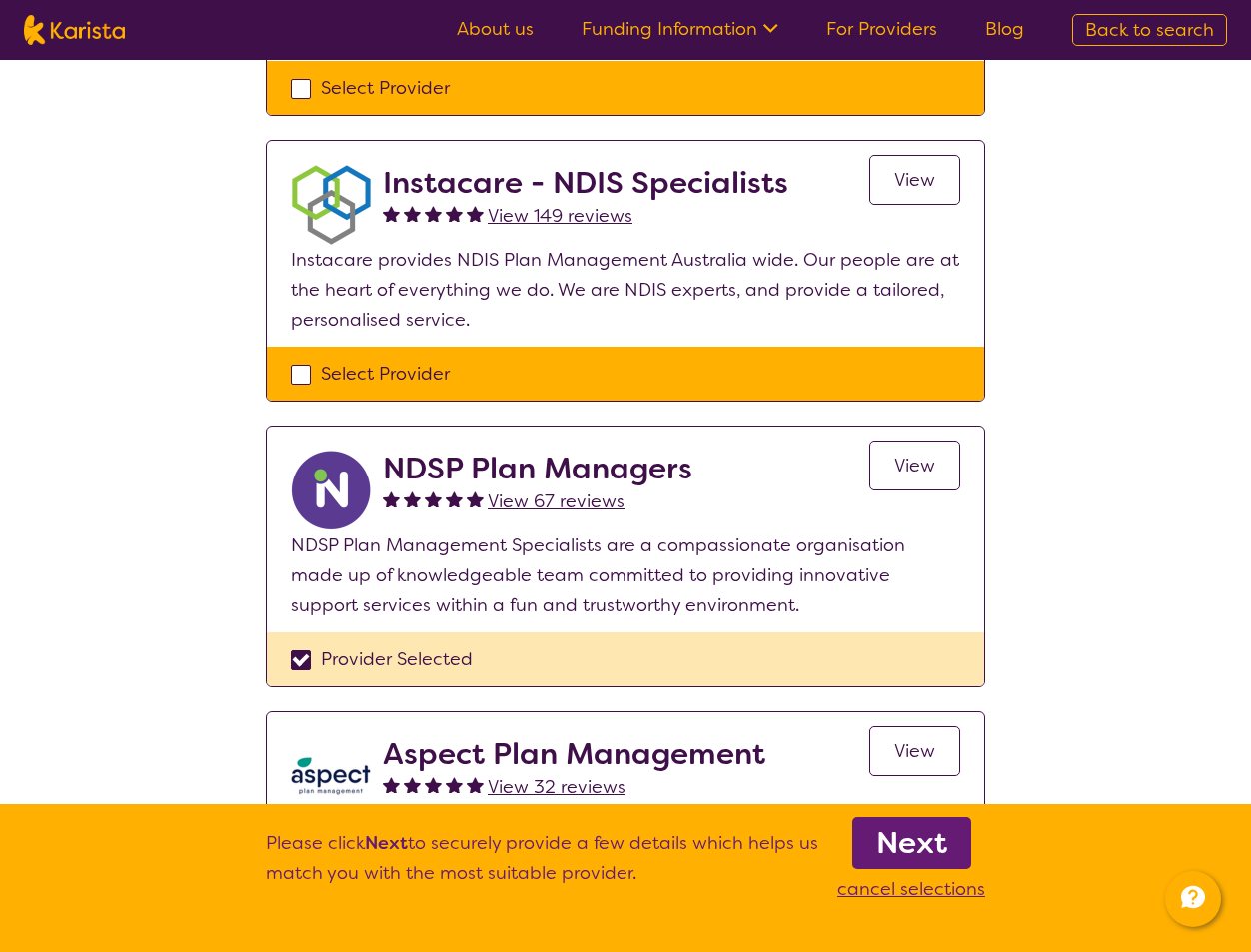drag, startPoint x: 729, startPoint y: 591, endPoint x: 729, endPoint y: 768, distance: 177 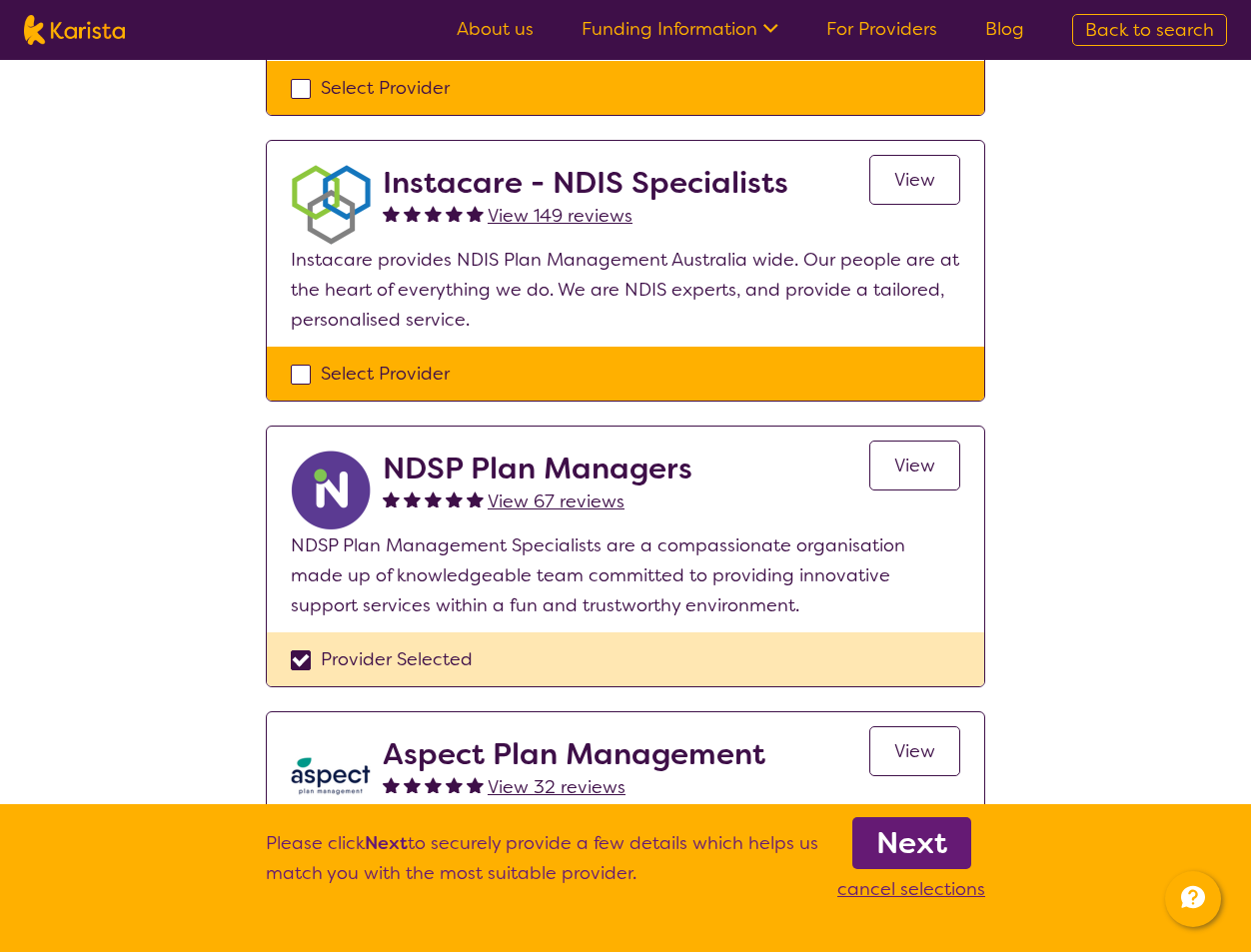 click on "View" at bounding box center (914, 466) 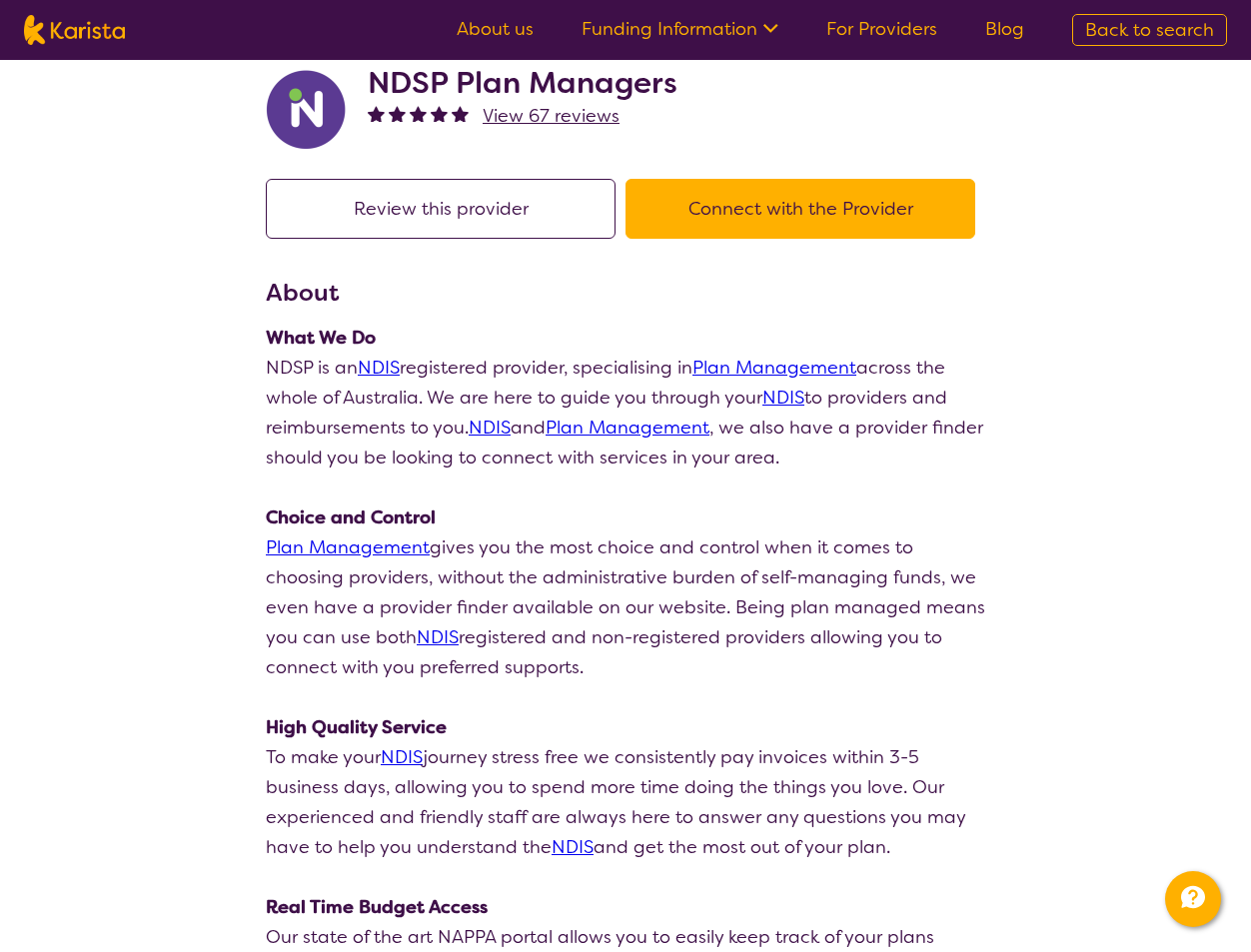 scroll, scrollTop: 0, scrollLeft: 0, axis: both 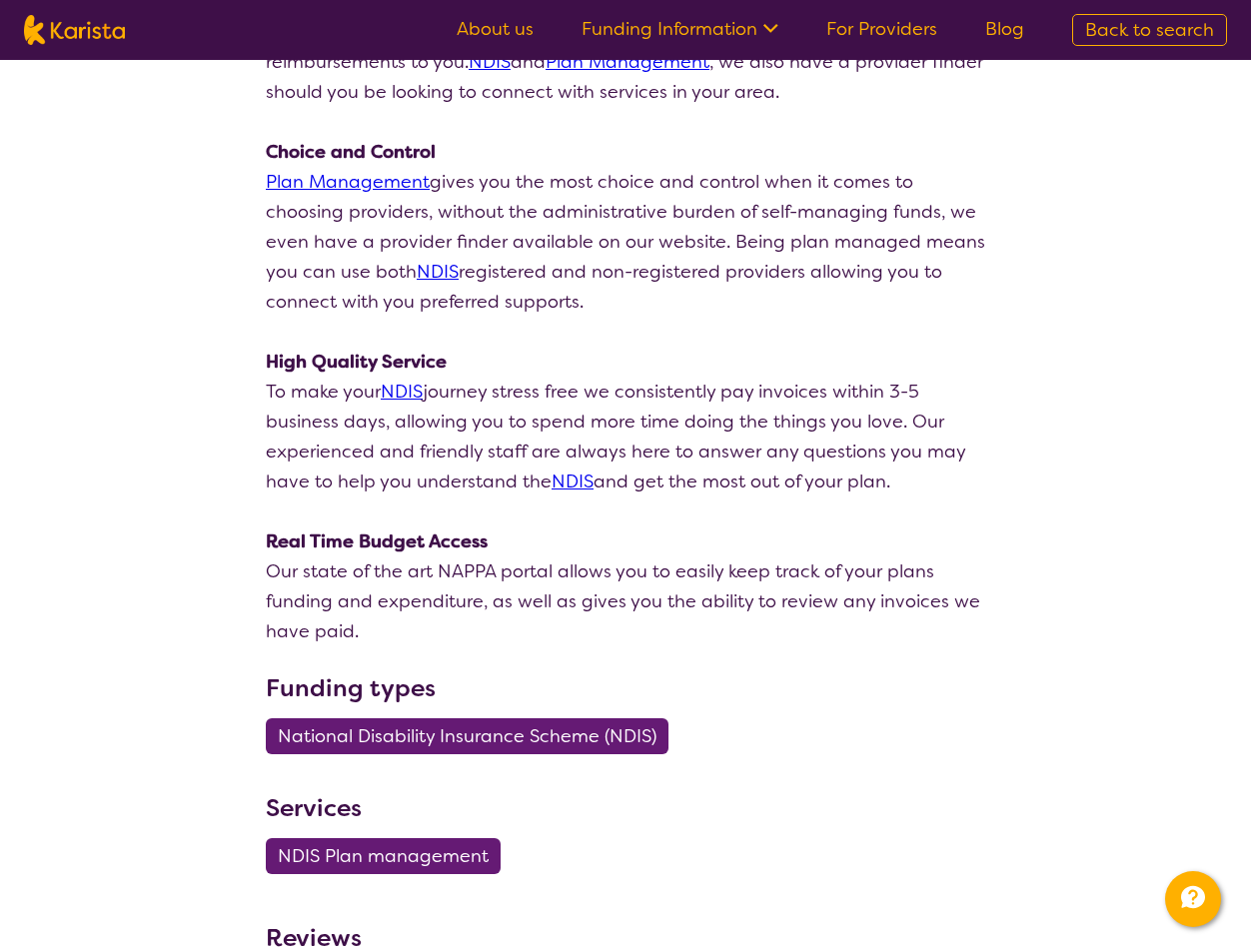 select on "by_score" 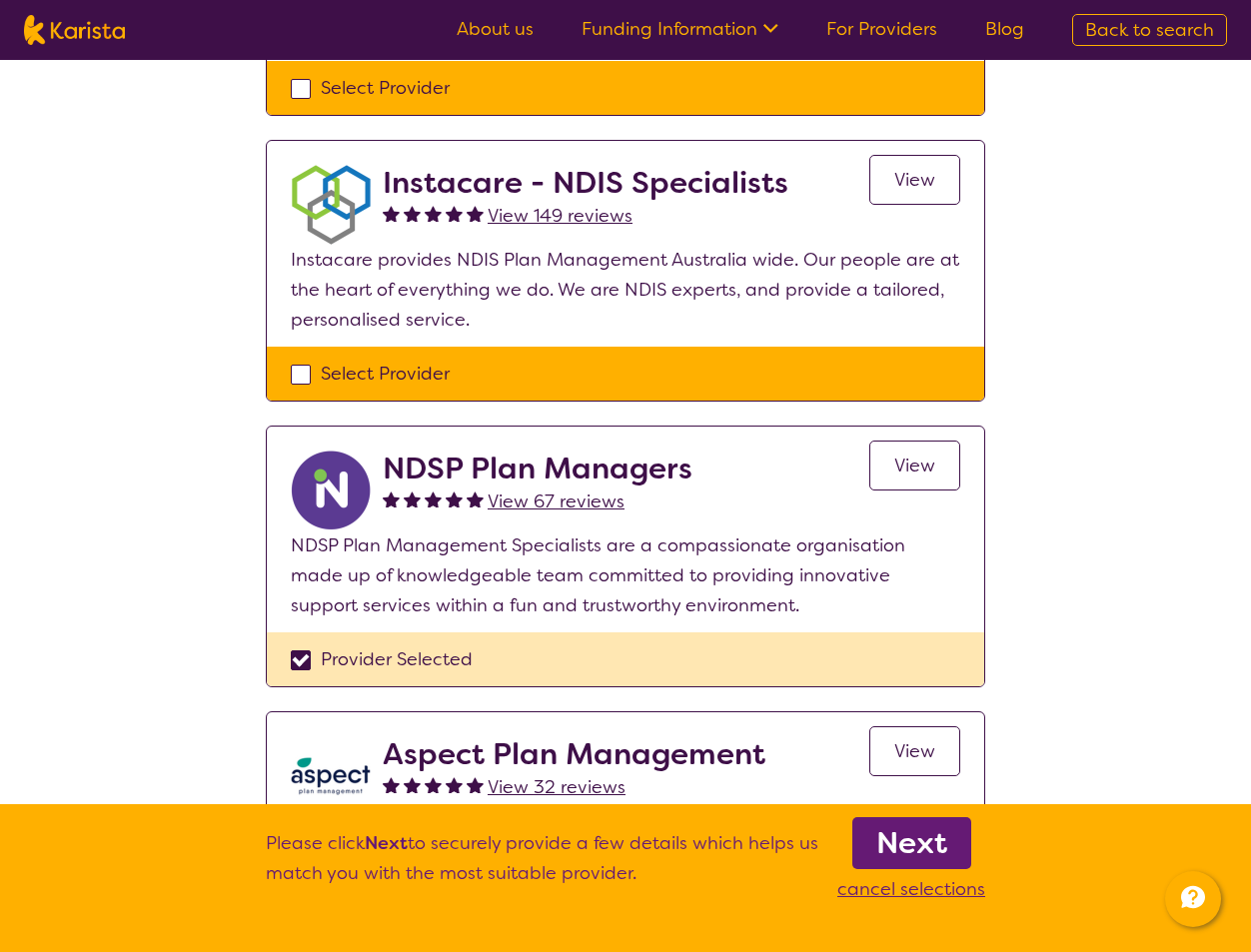 select on "NDIS Plan management" 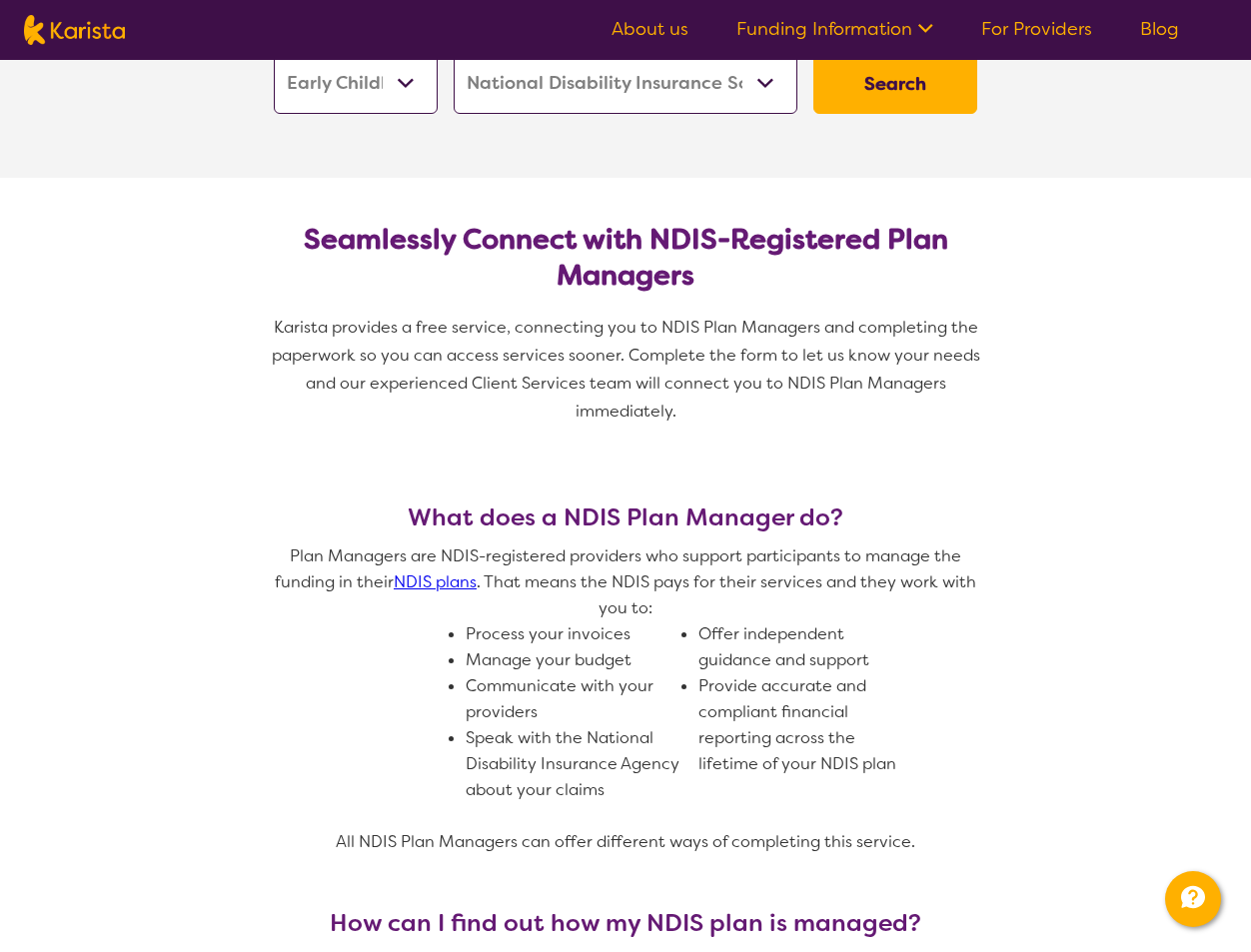 scroll, scrollTop: 0, scrollLeft: 0, axis: both 